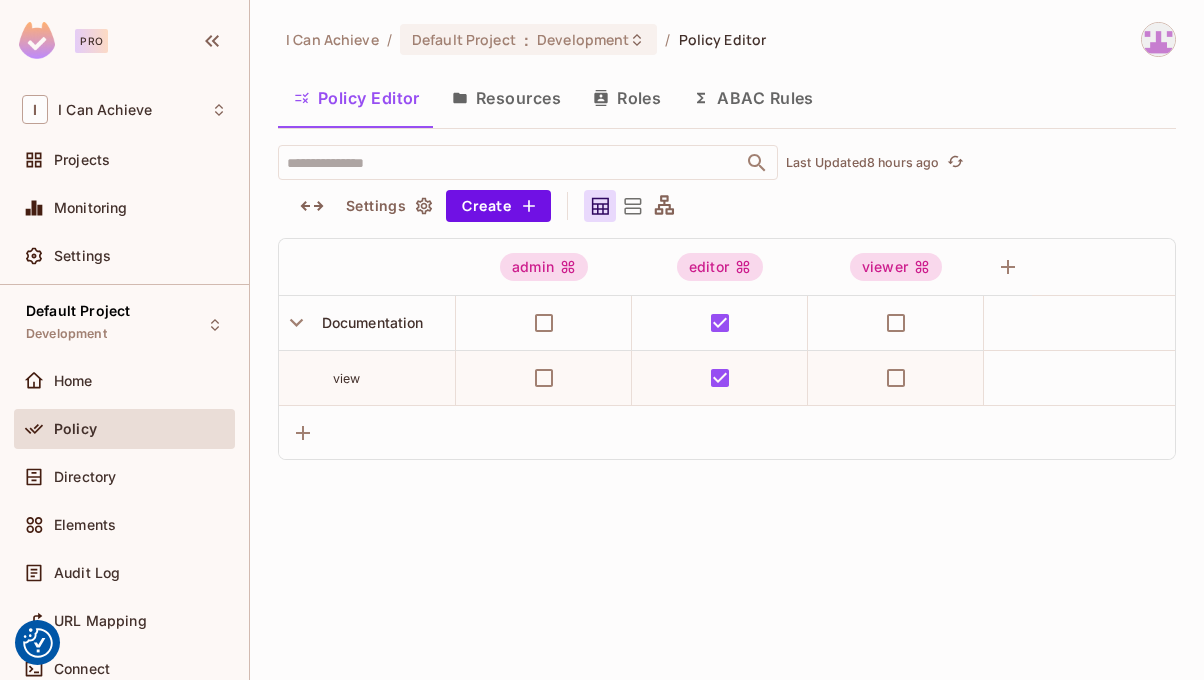 scroll, scrollTop: 0, scrollLeft: 0, axis: both 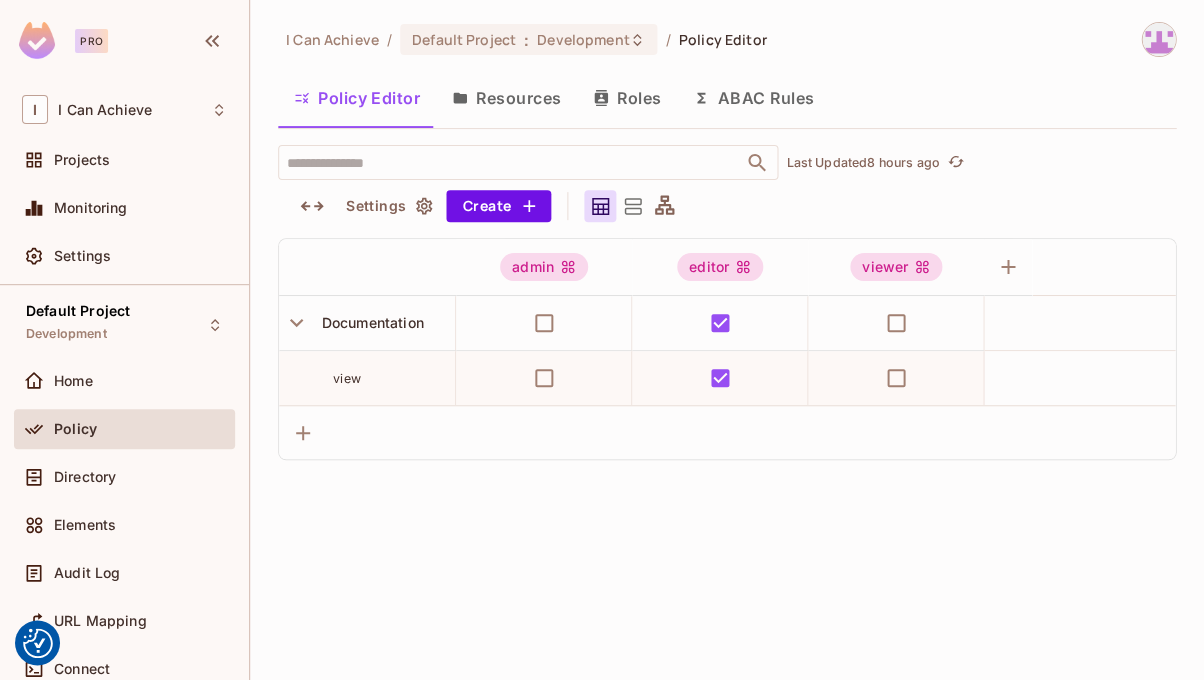 click on "Policy" at bounding box center [75, 429] 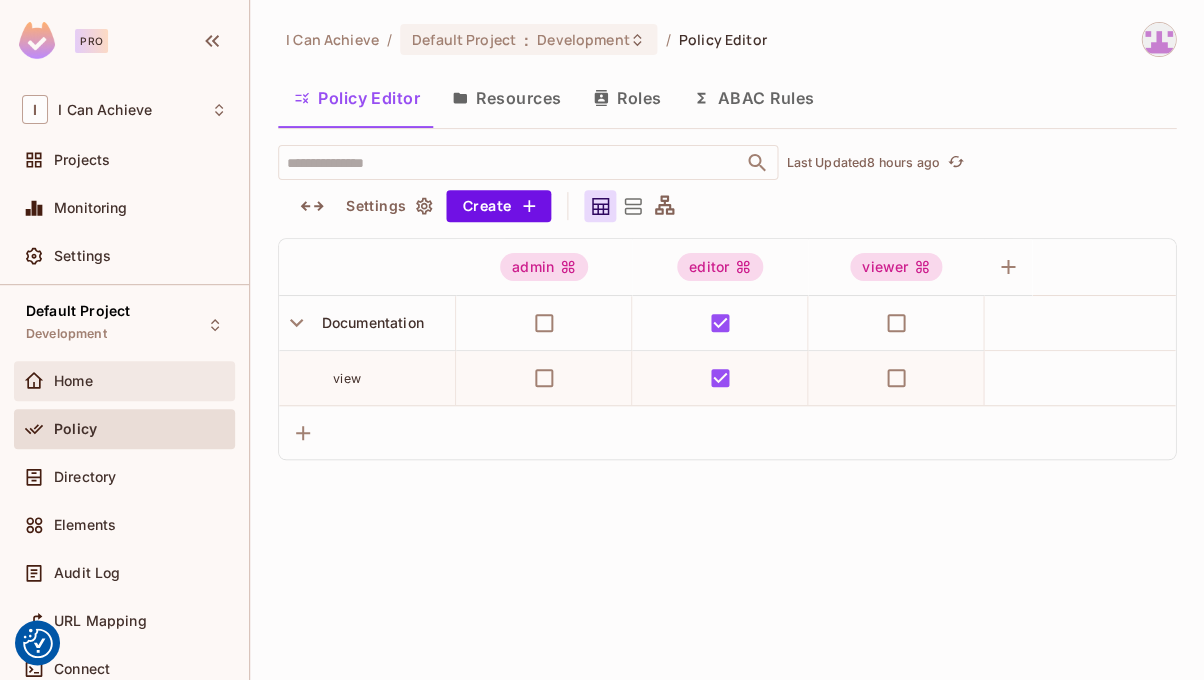 click on "Home" at bounding box center [124, 381] 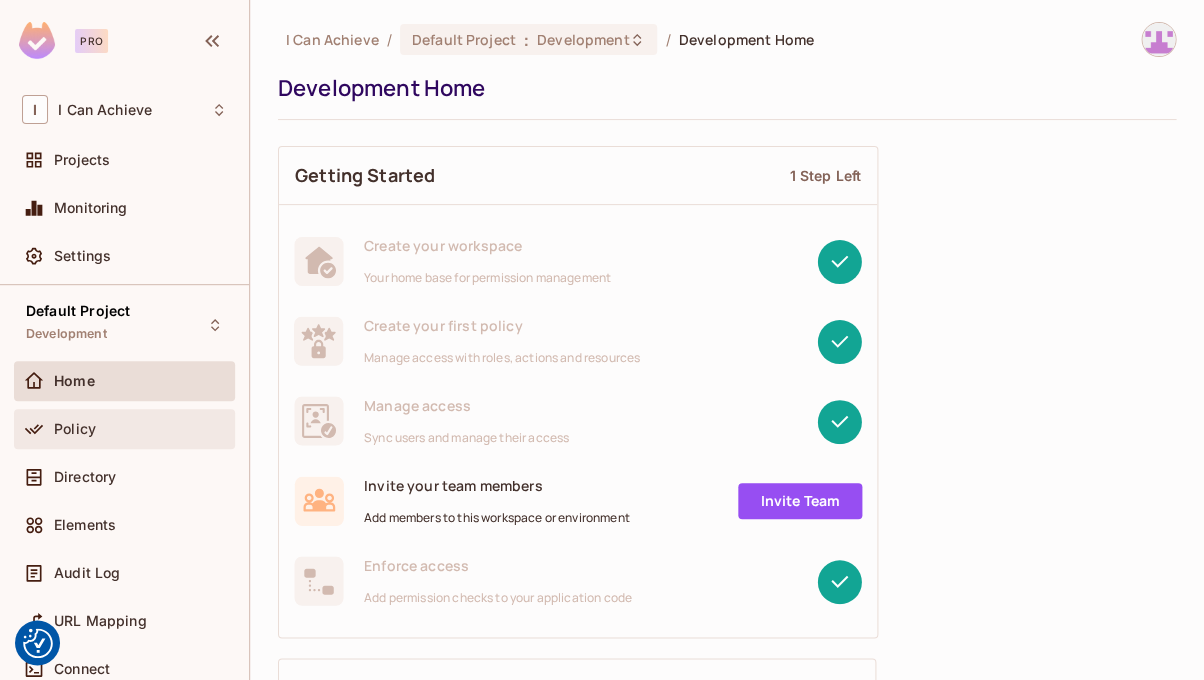 click on "Policy" at bounding box center (75, 429) 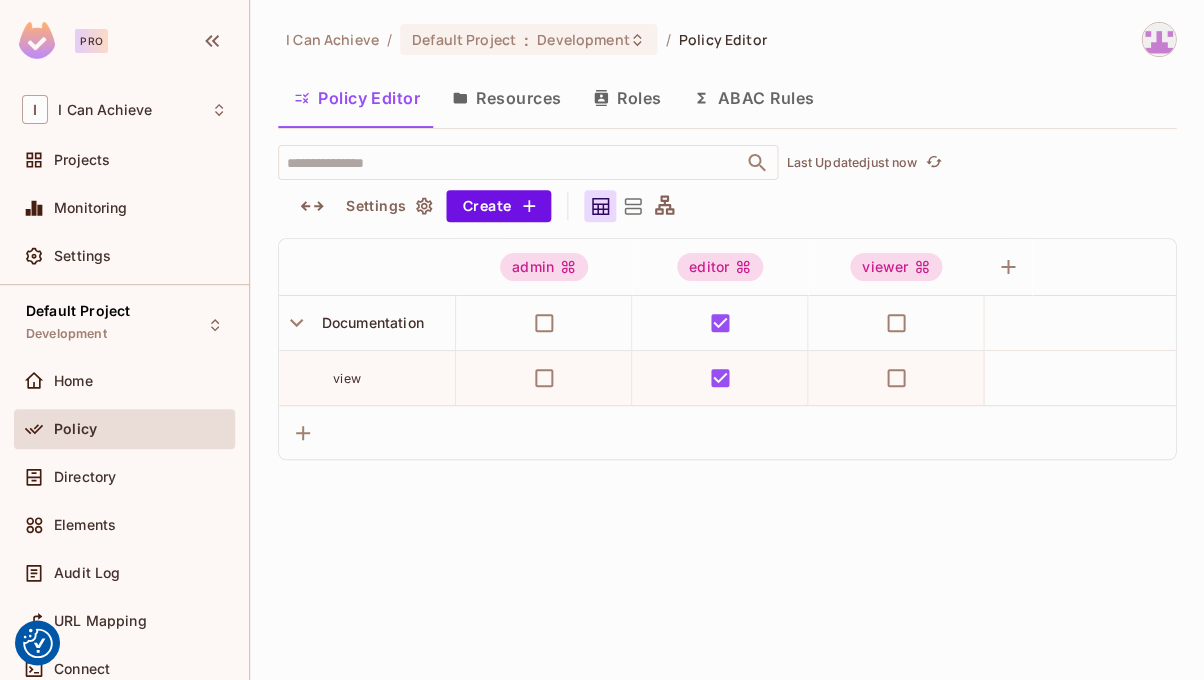 click on "ABAC Rules" at bounding box center (753, 98) 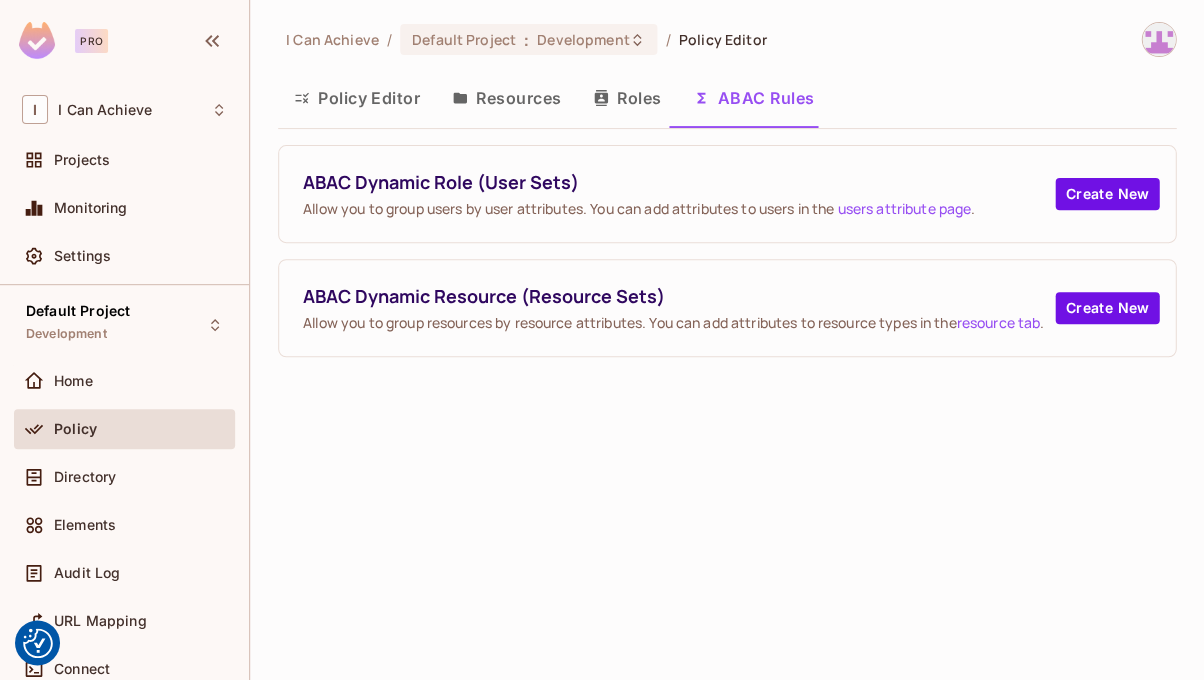 click on "Roles" at bounding box center [627, 98] 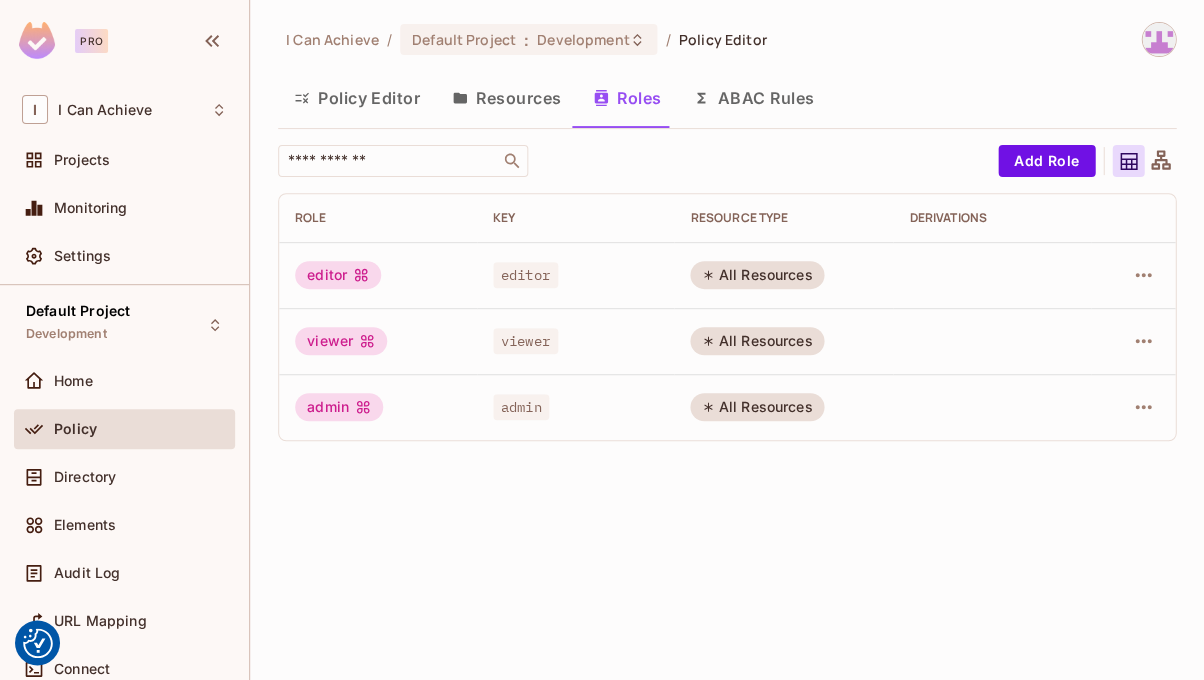 click on "Resources" at bounding box center [506, 98] 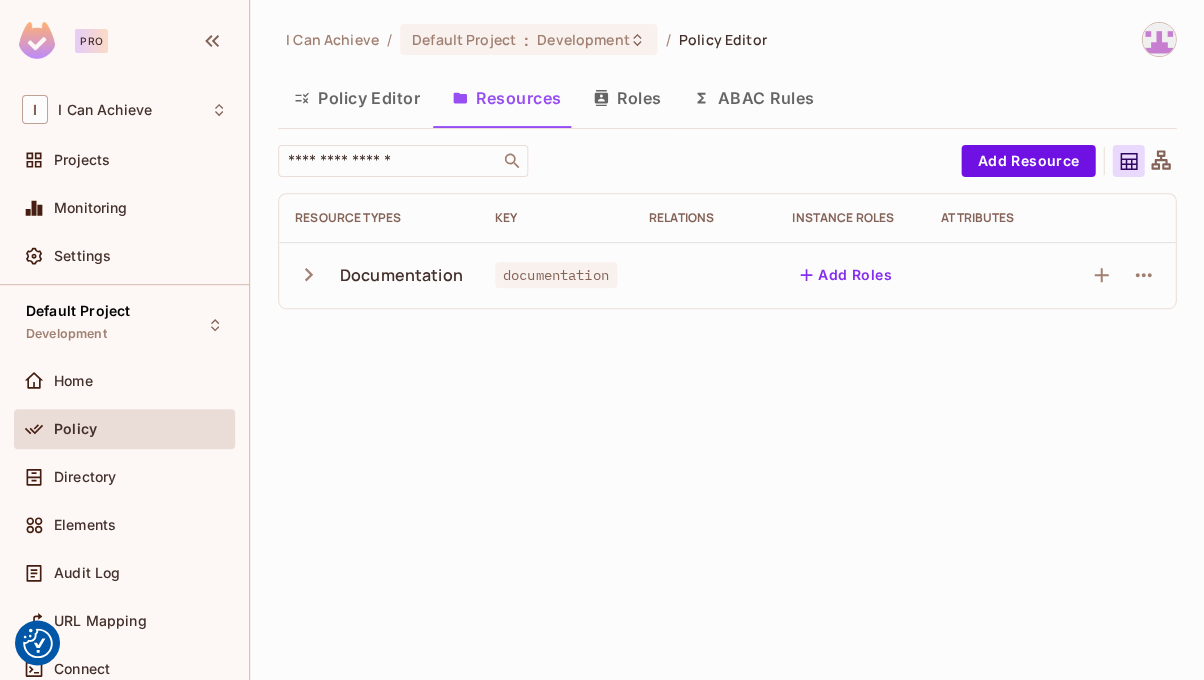 click on "Policy Editor" at bounding box center [357, 98] 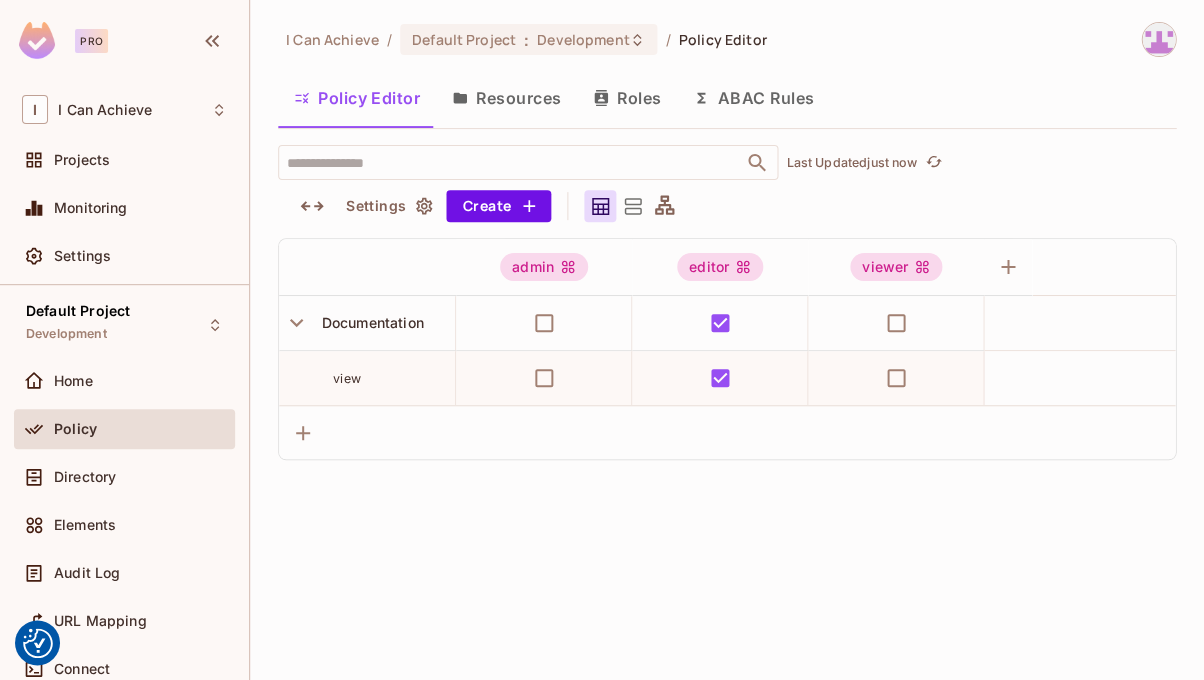 scroll, scrollTop: 0, scrollLeft: 0, axis: both 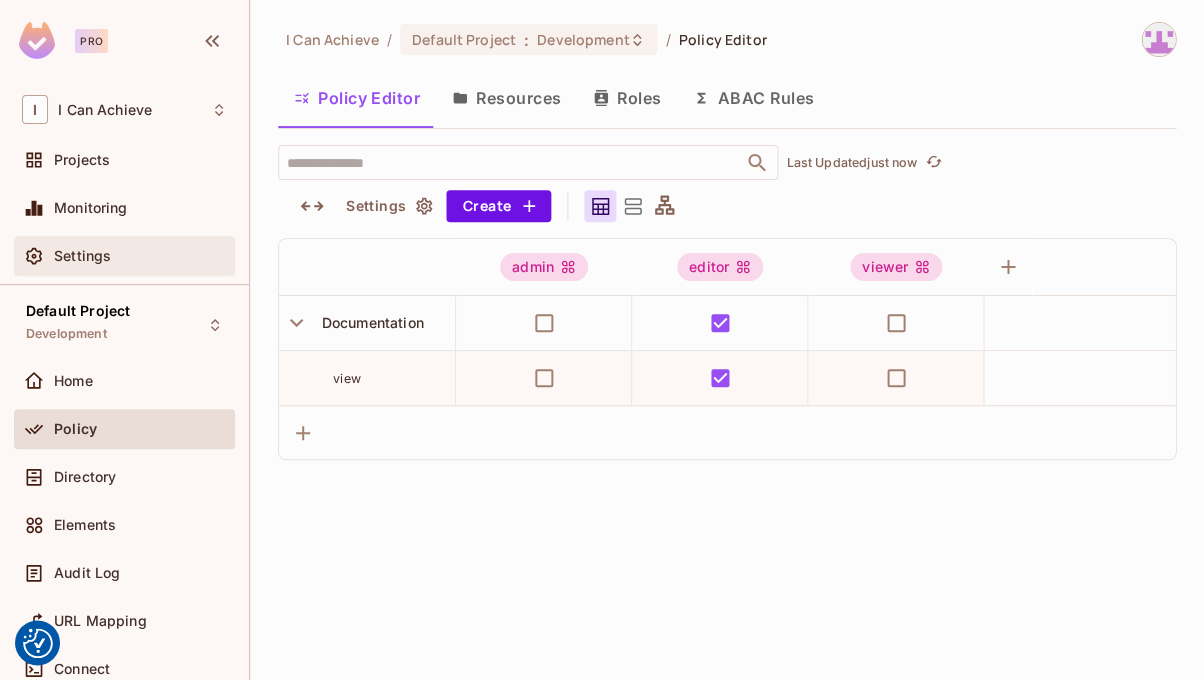 click on "Settings" at bounding box center [82, 256] 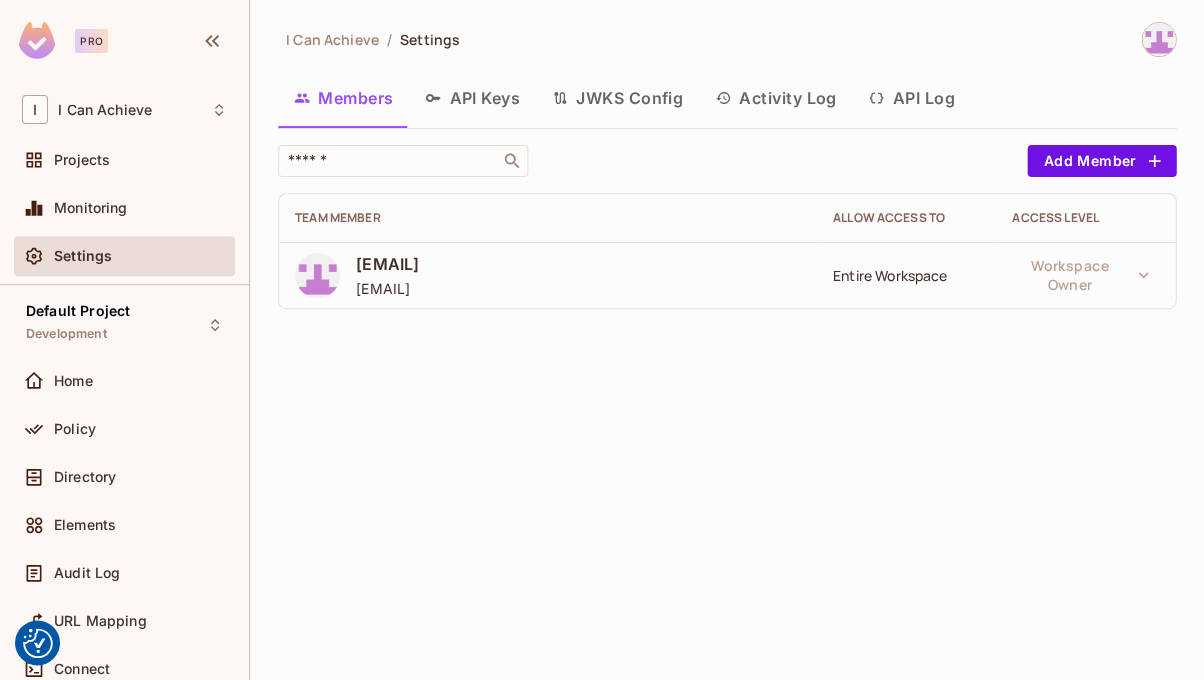 click on "API Keys" at bounding box center (472, 98) 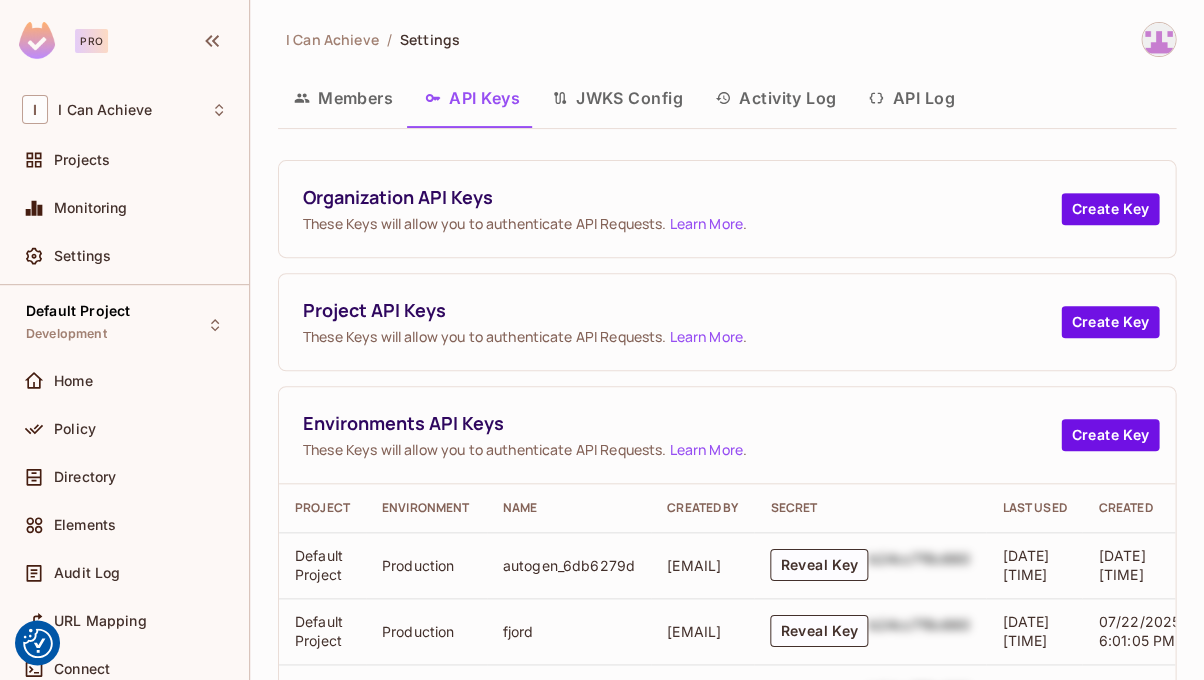 click on "API Log" at bounding box center (911, 98) 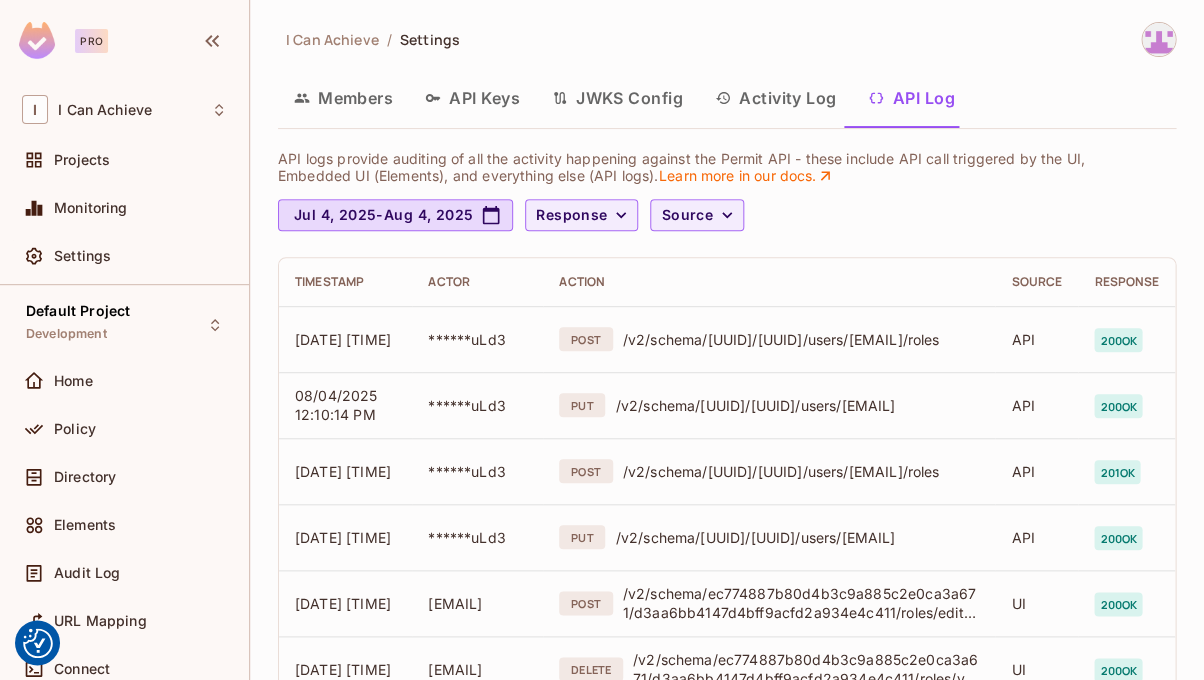 scroll, scrollTop: 0, scrollLeft: 0, axis: both 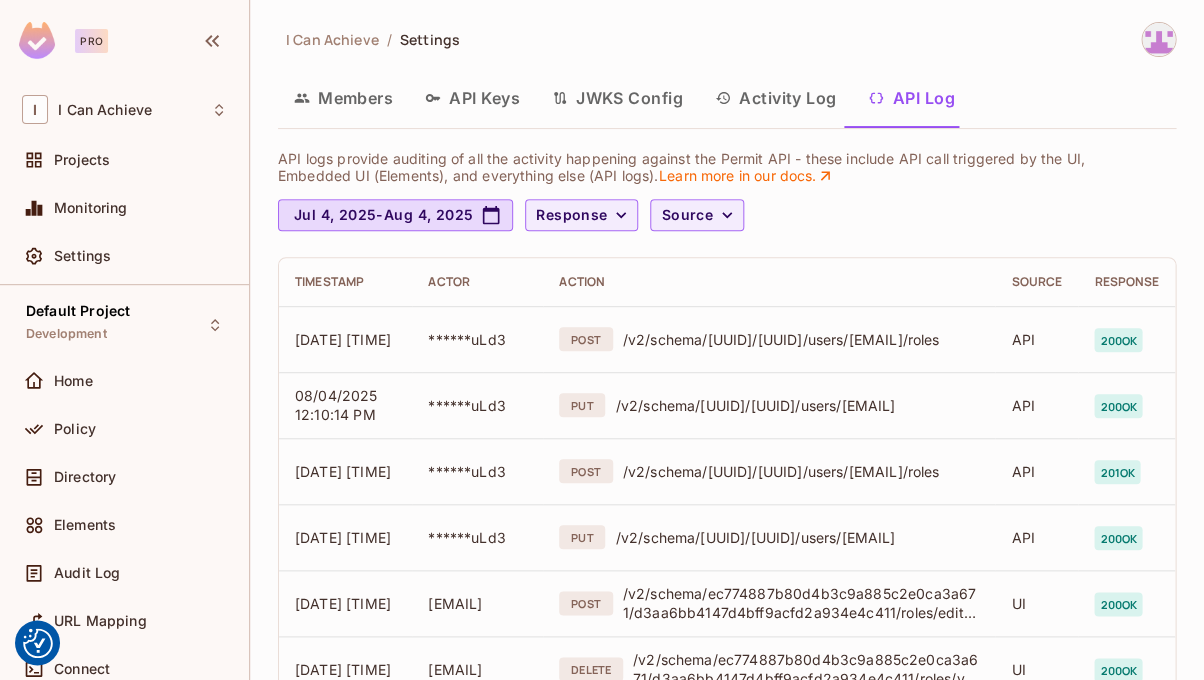 click on "Activity Log" at bounding box center [776, 98] 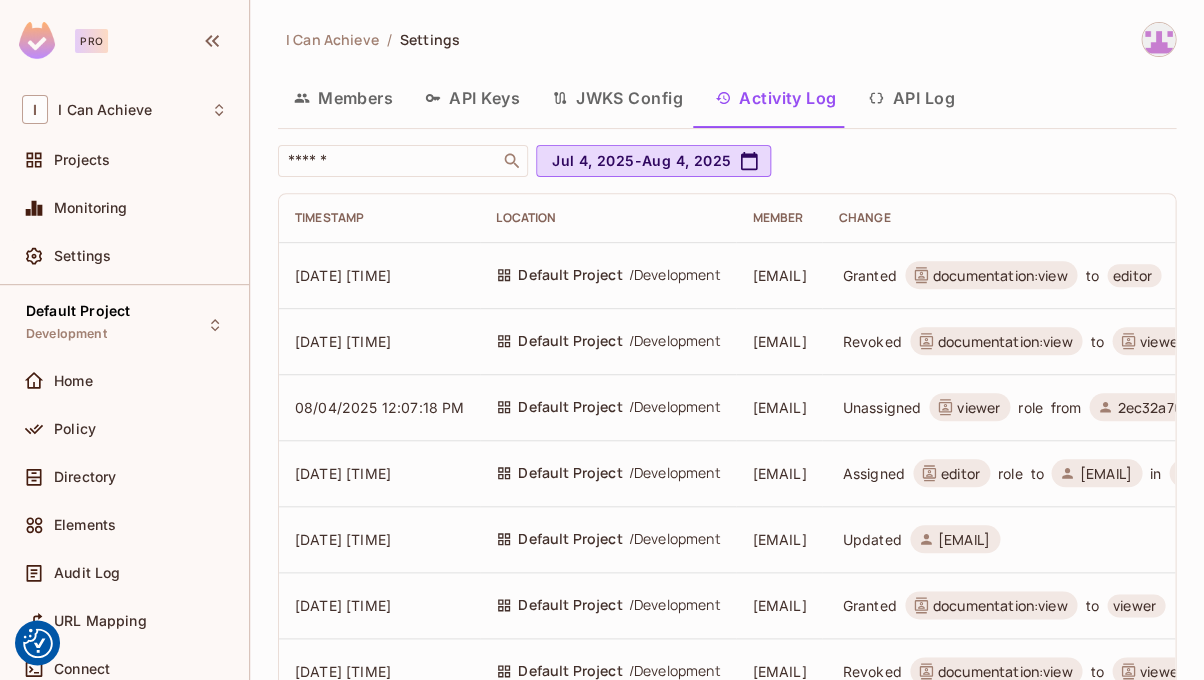 scroll, scrollTop: 0, scrollLeft: 0, axis: both 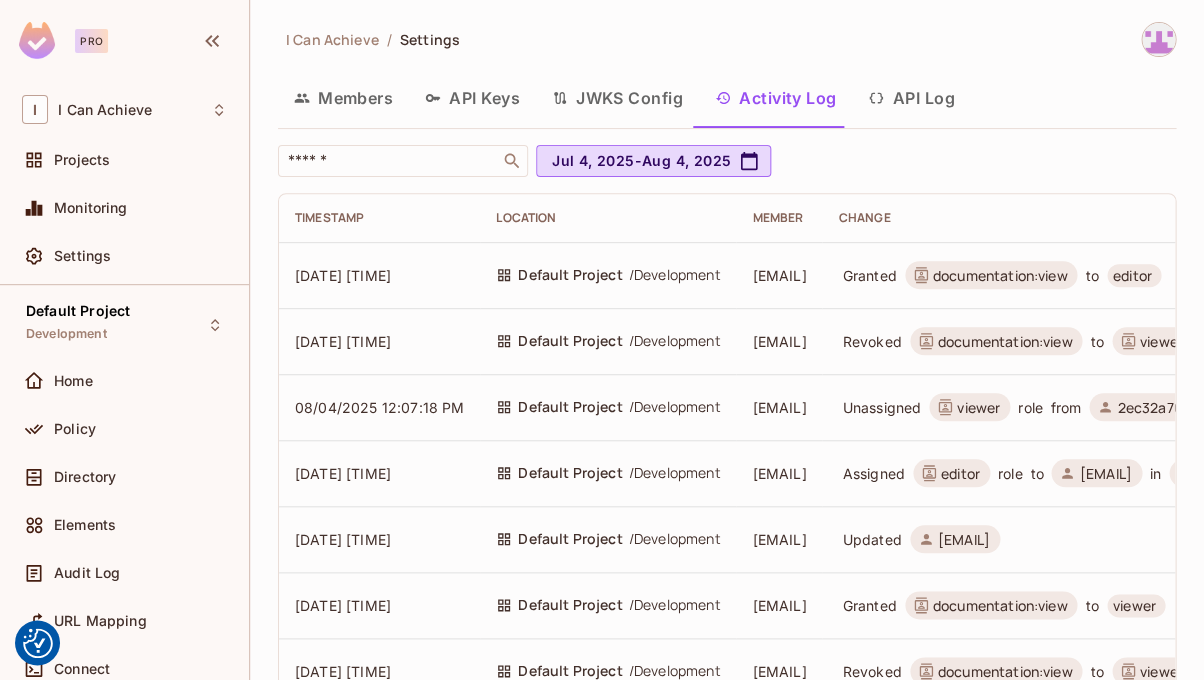 click on "JWKS Config" at bounding box center (617, 98) 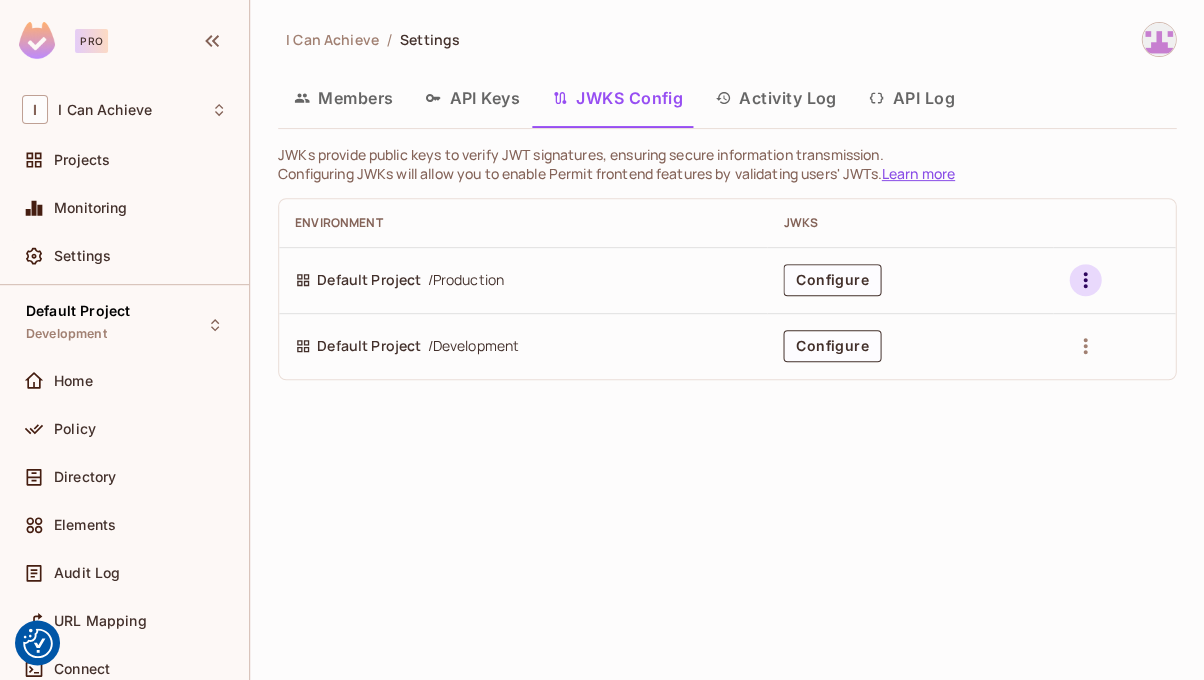 click 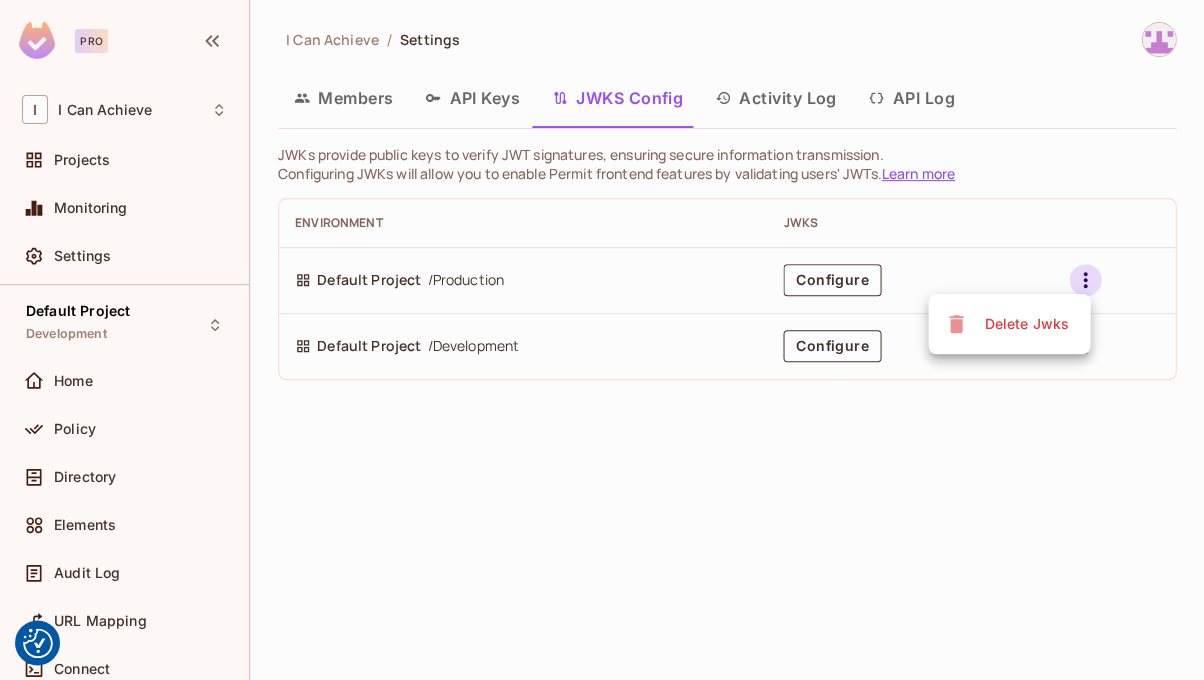 click at bounding box center [602, 340] 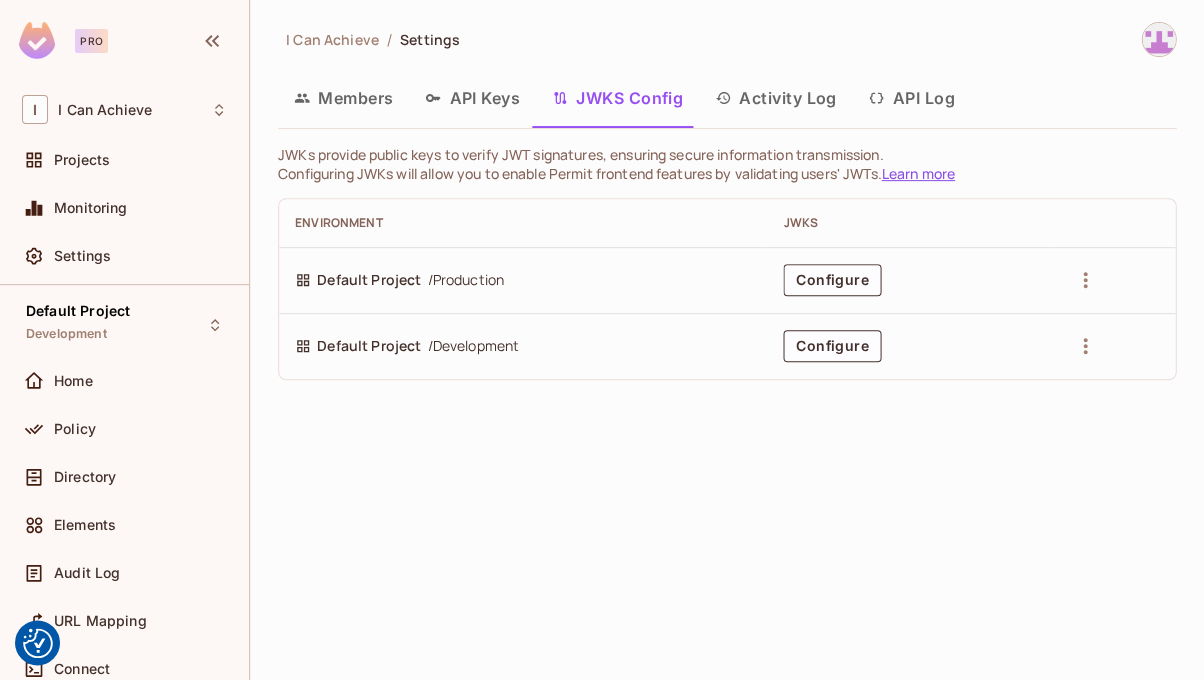click on "Learn more" at bounding box center [917, 173] 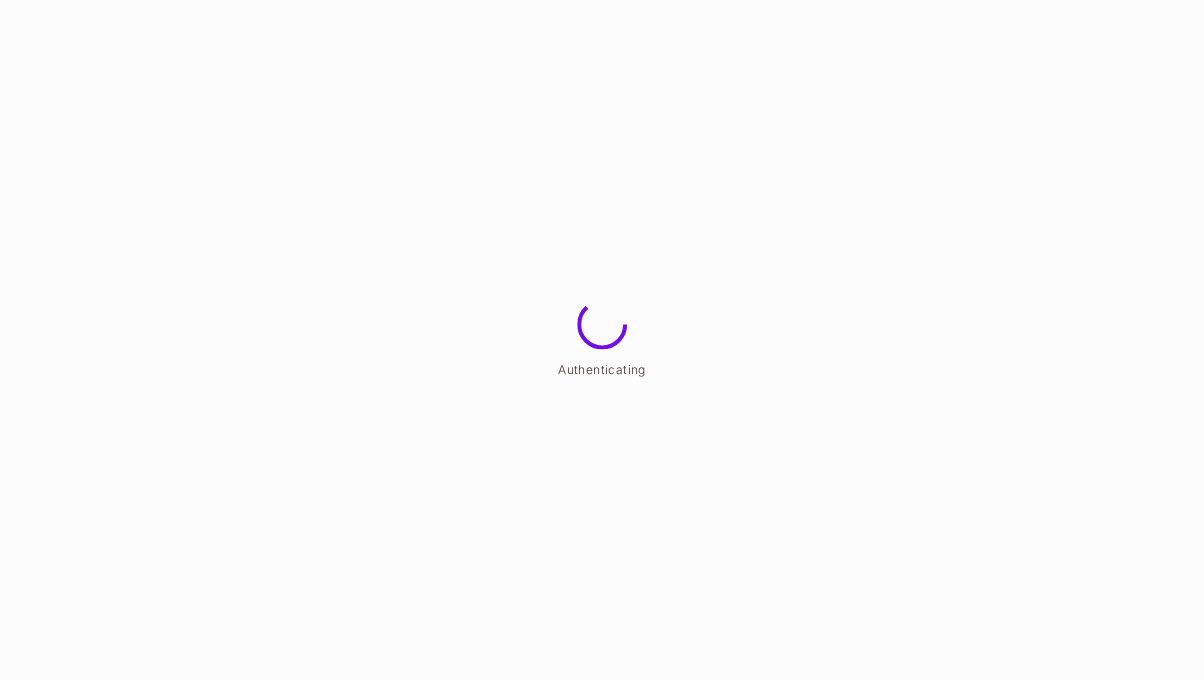 scroll, scrollTop: 0, scrollLeft: 0, axis: both 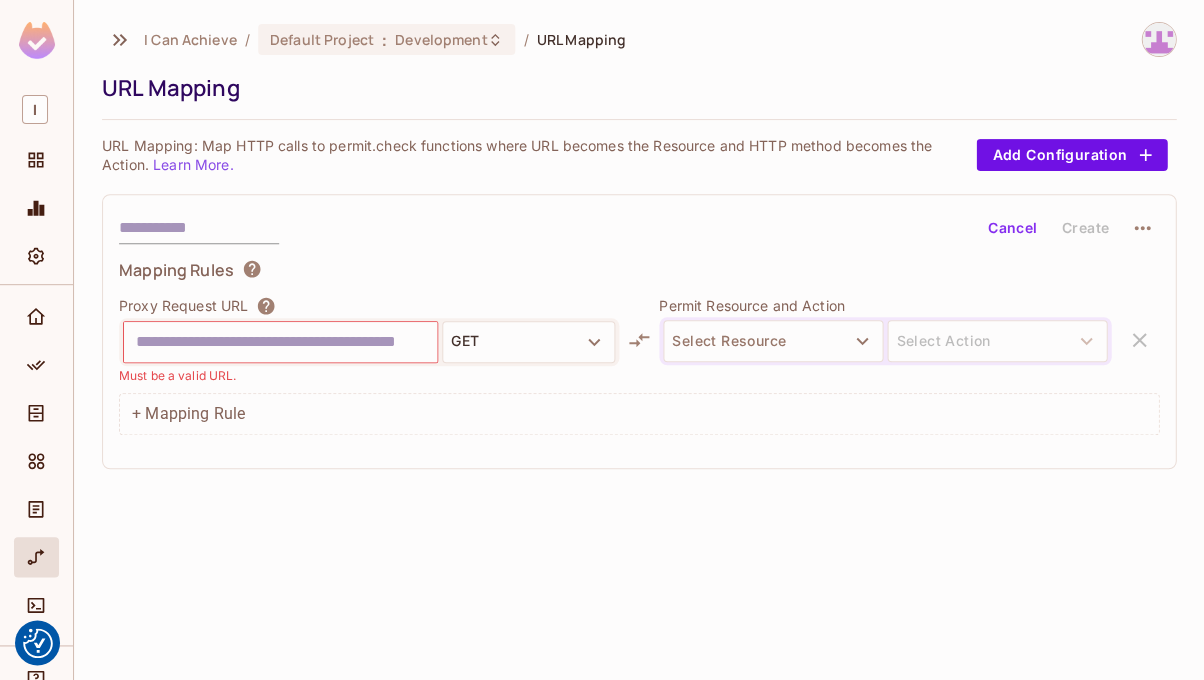 click on "Learn More." at bounding box center [193, 164] 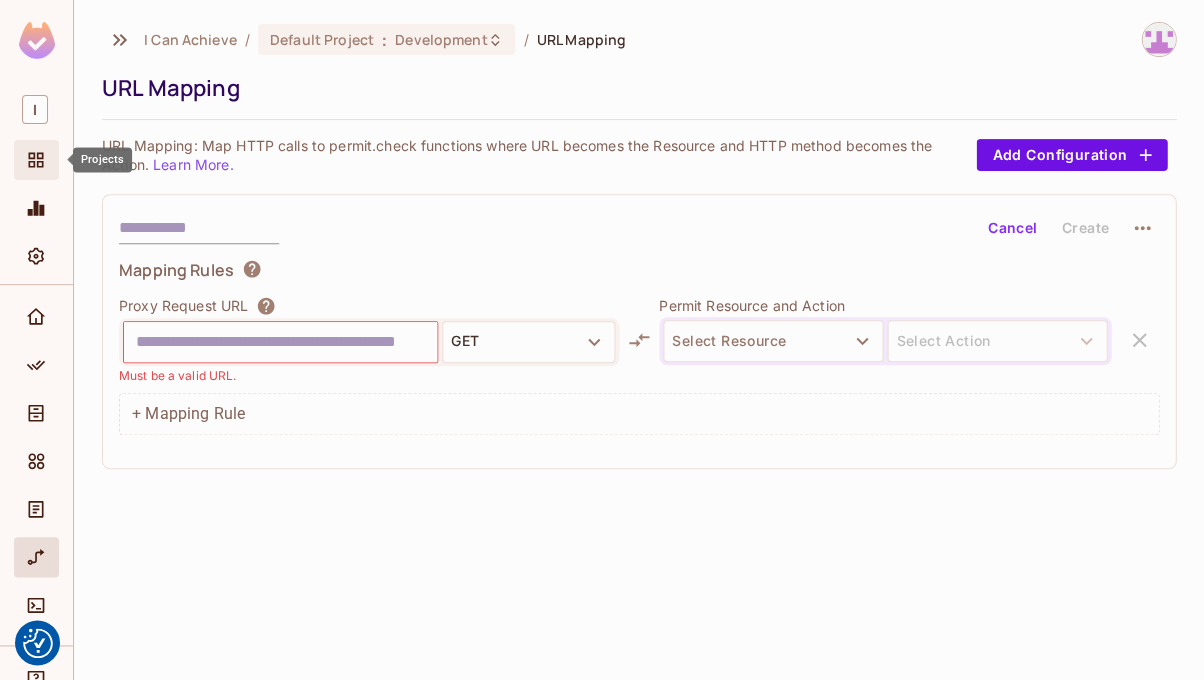 click 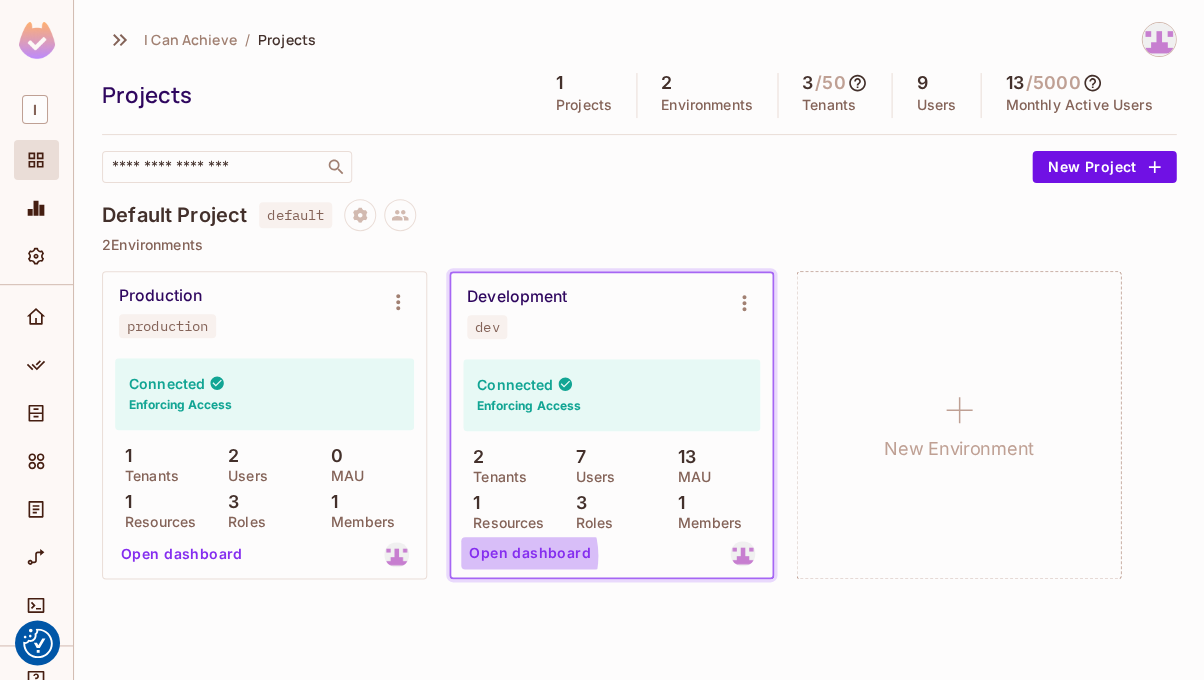 click on "Open dashboard" at bounding box center [530, 553] 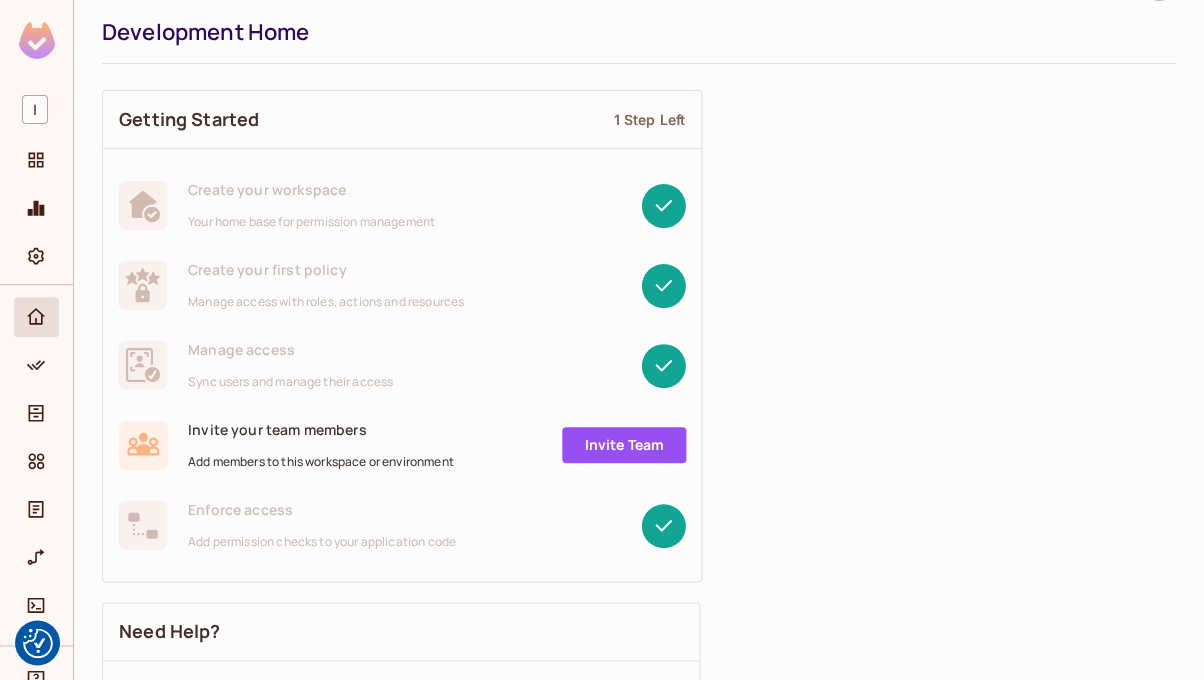 scroll, scrollTop: 67, scrollLeft: 0, axis: vertical 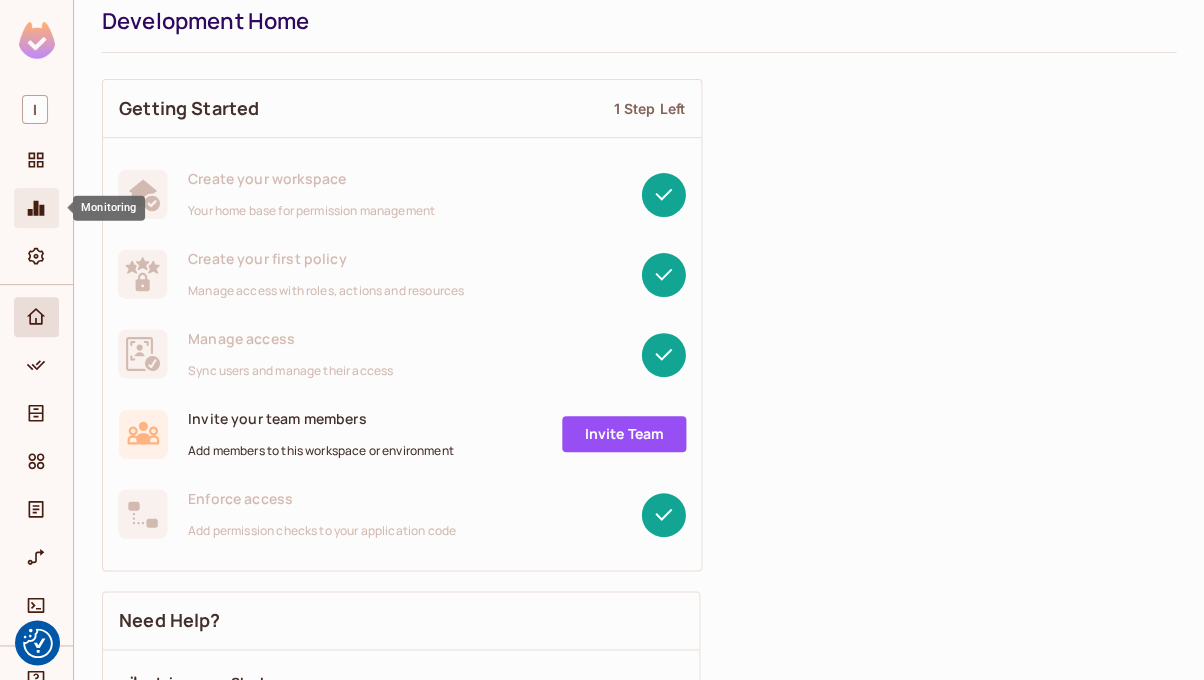 click 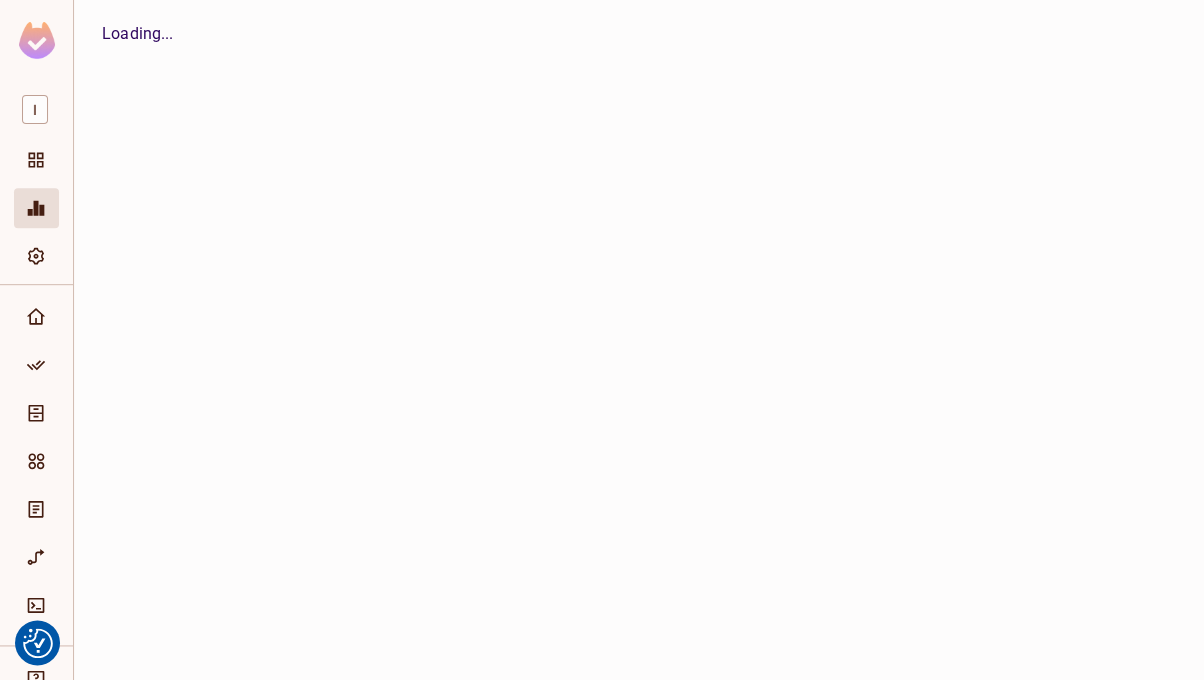 scroll, scrollTop: 0, scrollLeft: 0, axis: both 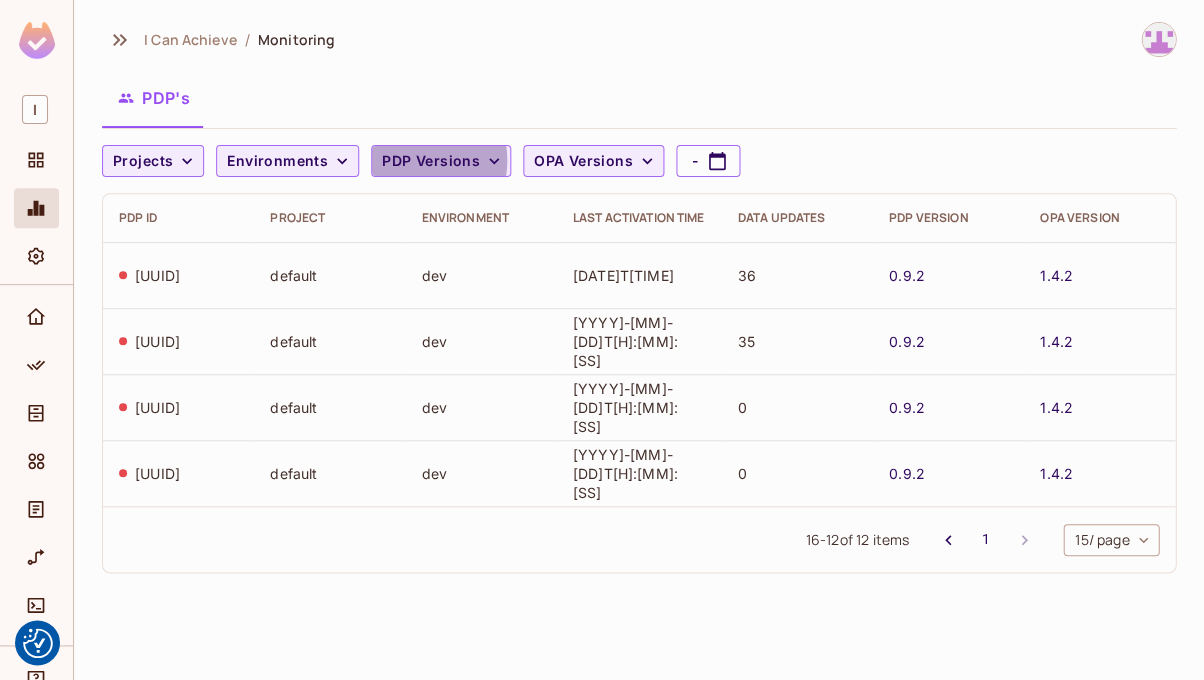 click on "PDP Versions" at bounding box center [431, 161] 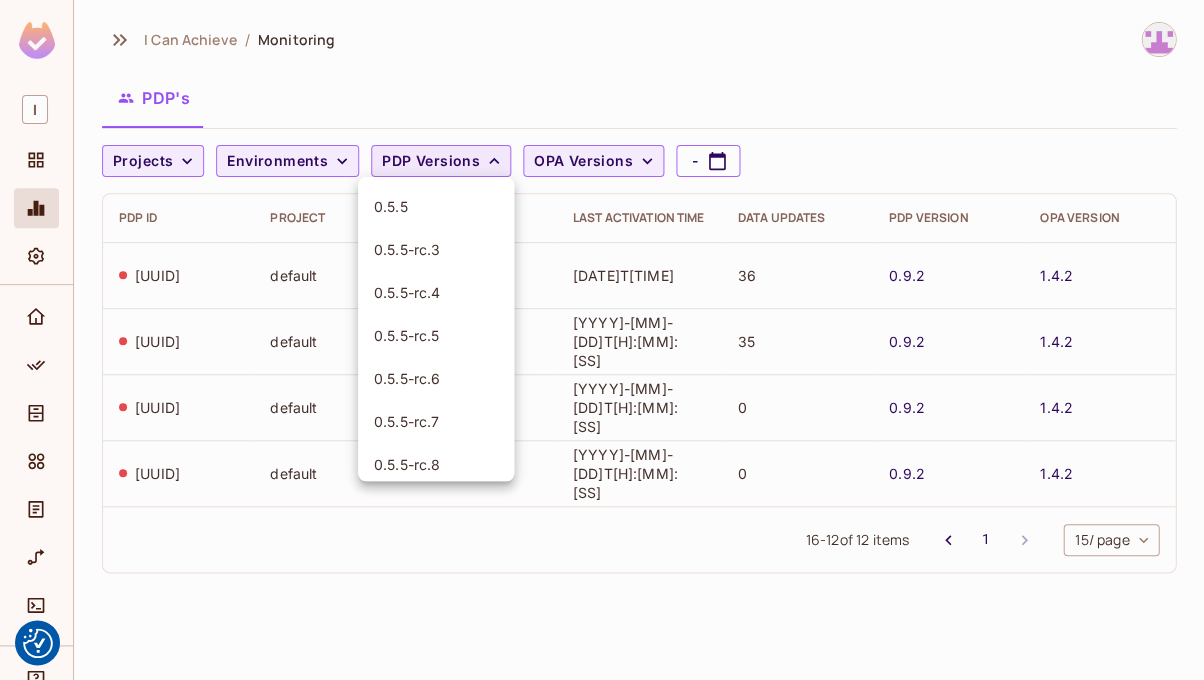 click at bounding box center (602, 340) 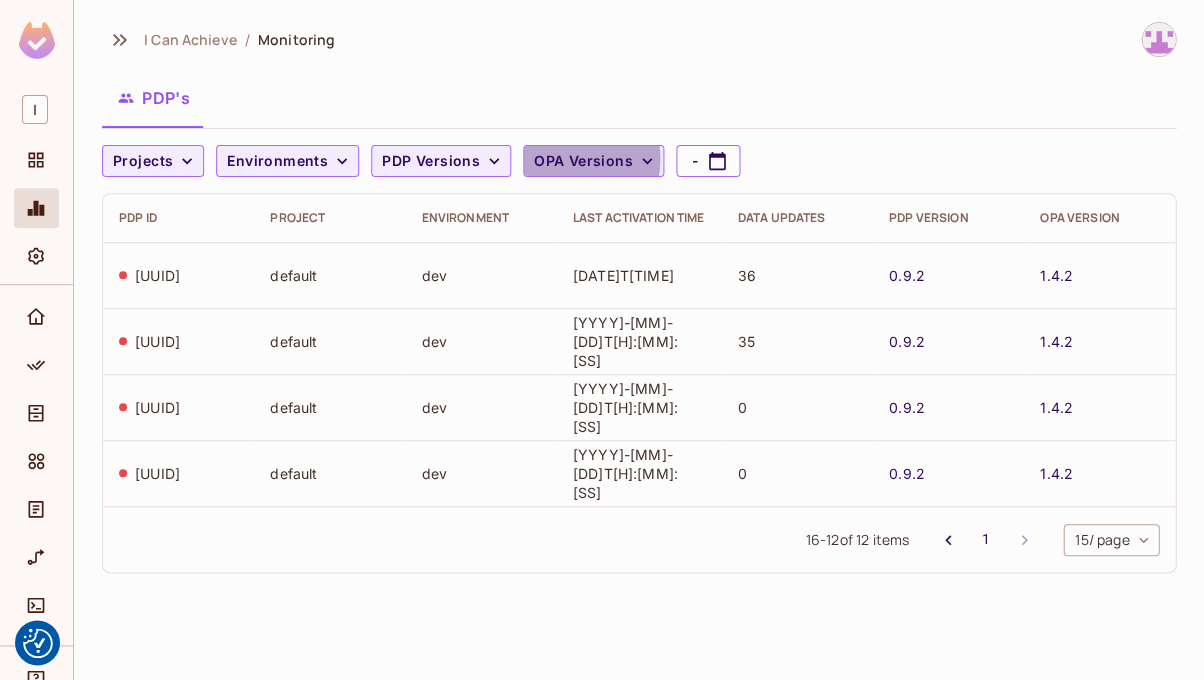 click on "OPA Versions" at bounding box center (583, 161) 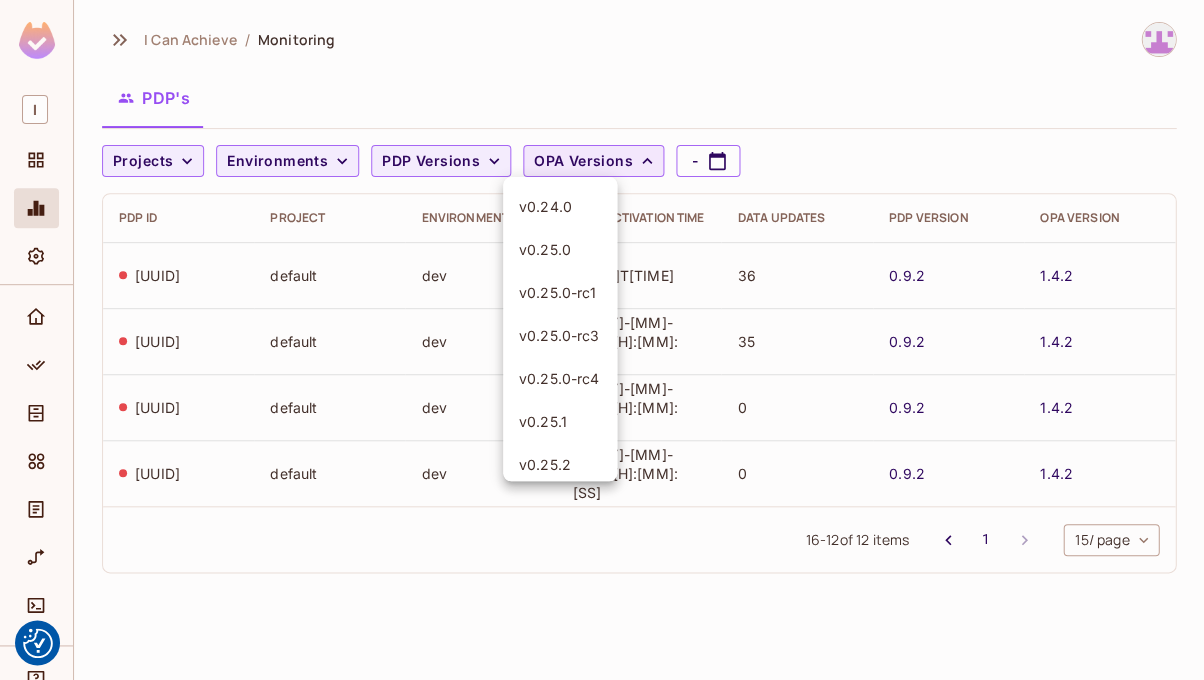 click at bounding box center (602, 340) 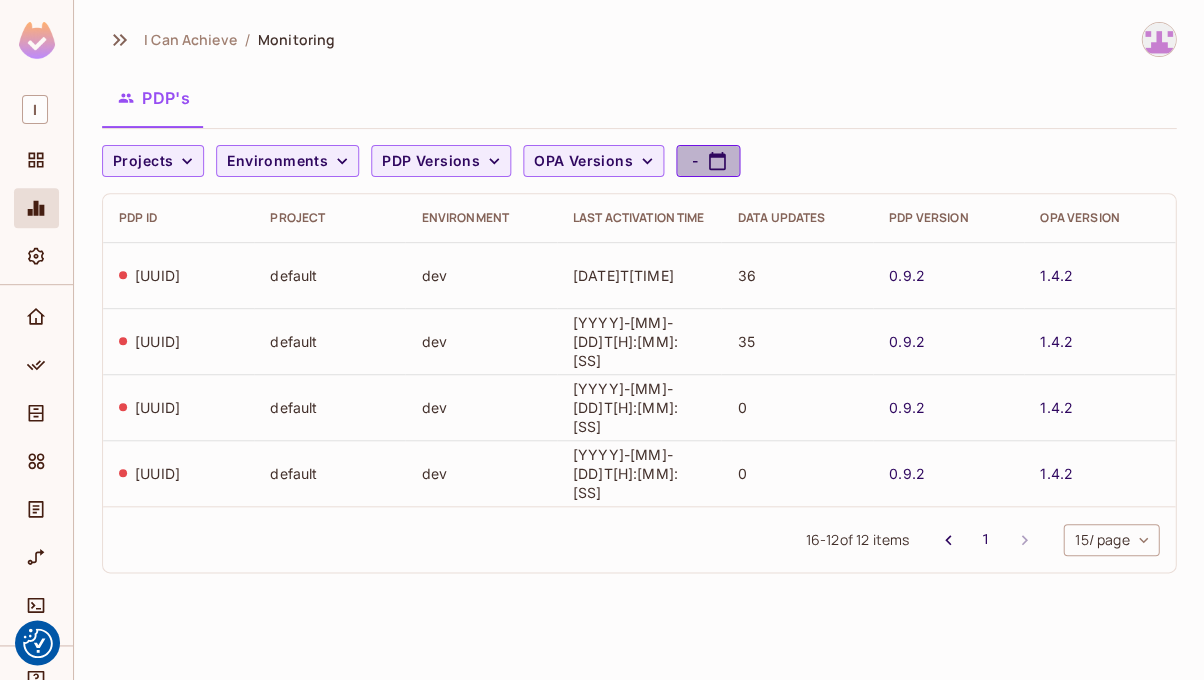 click 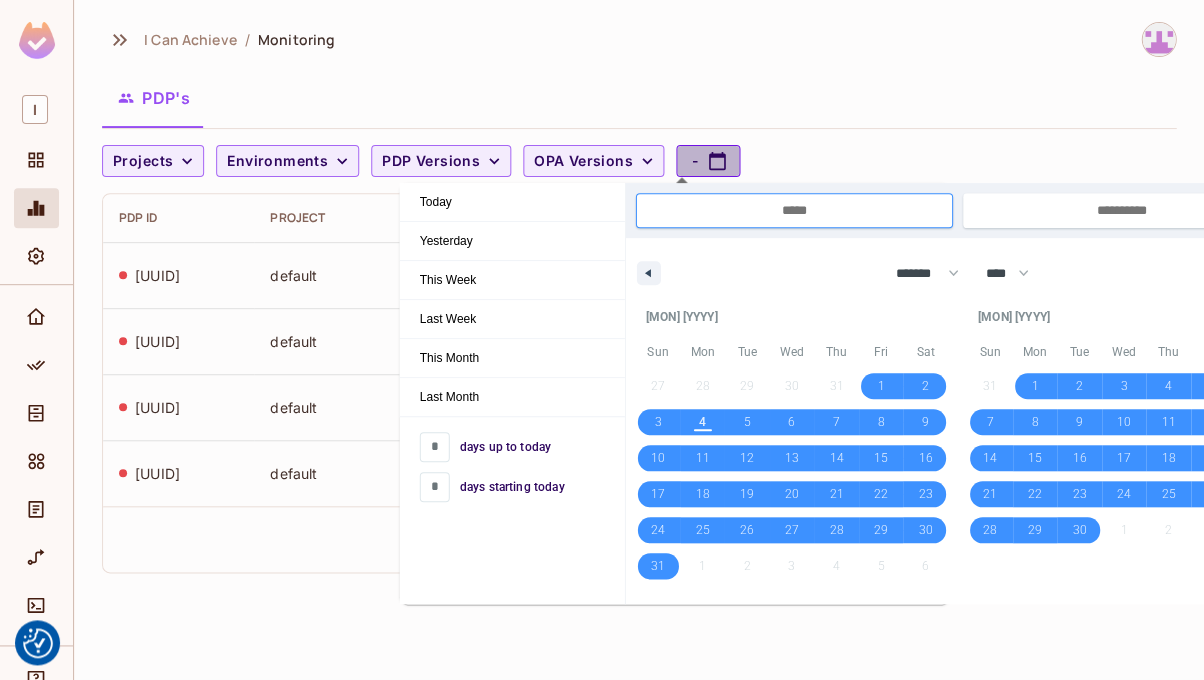 click 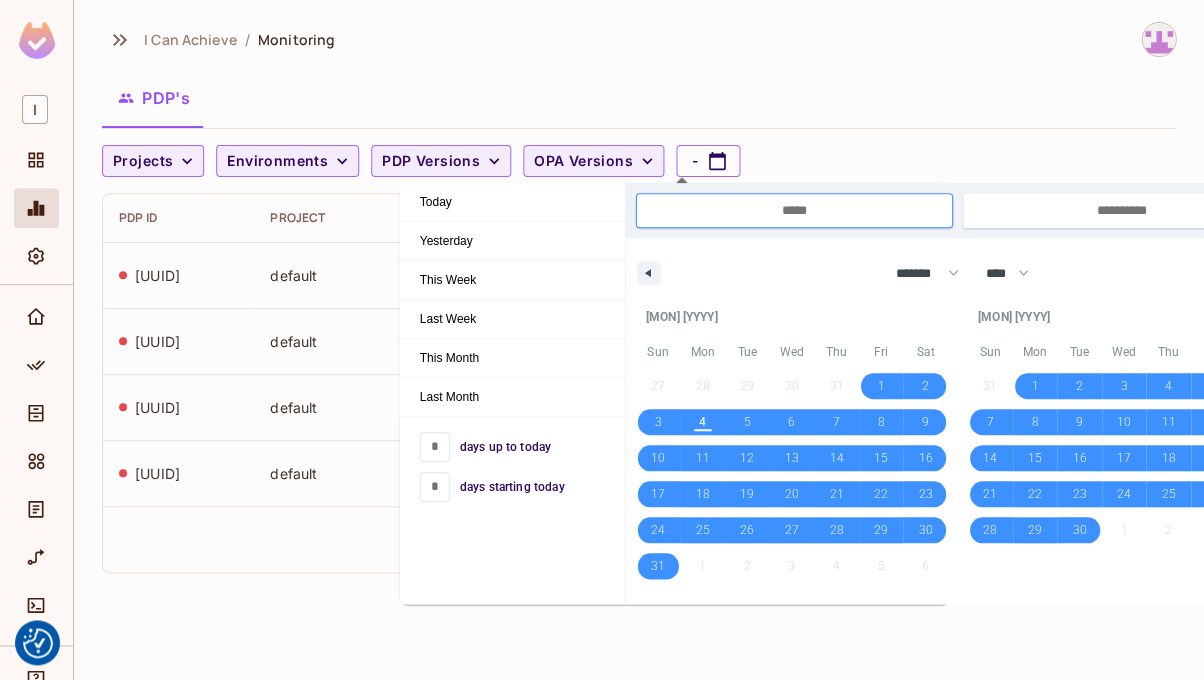 click on "PDP's" at bounding box center (639, 98) 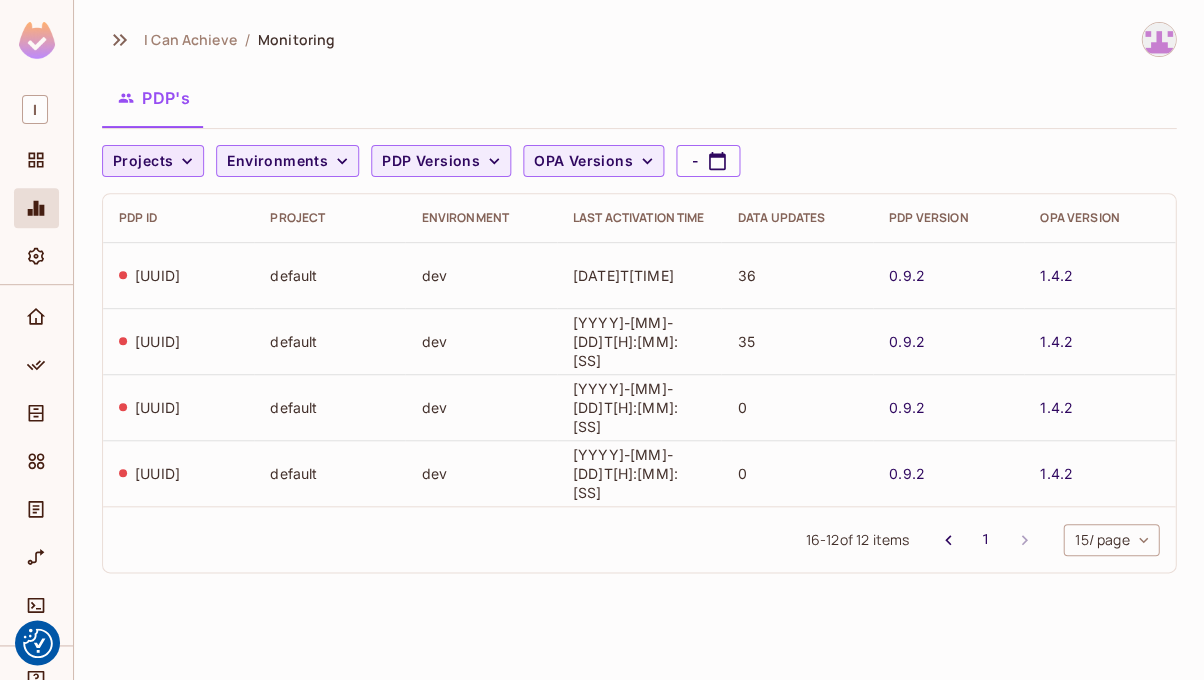 click on "Projects" at bounding box center (143, 161) 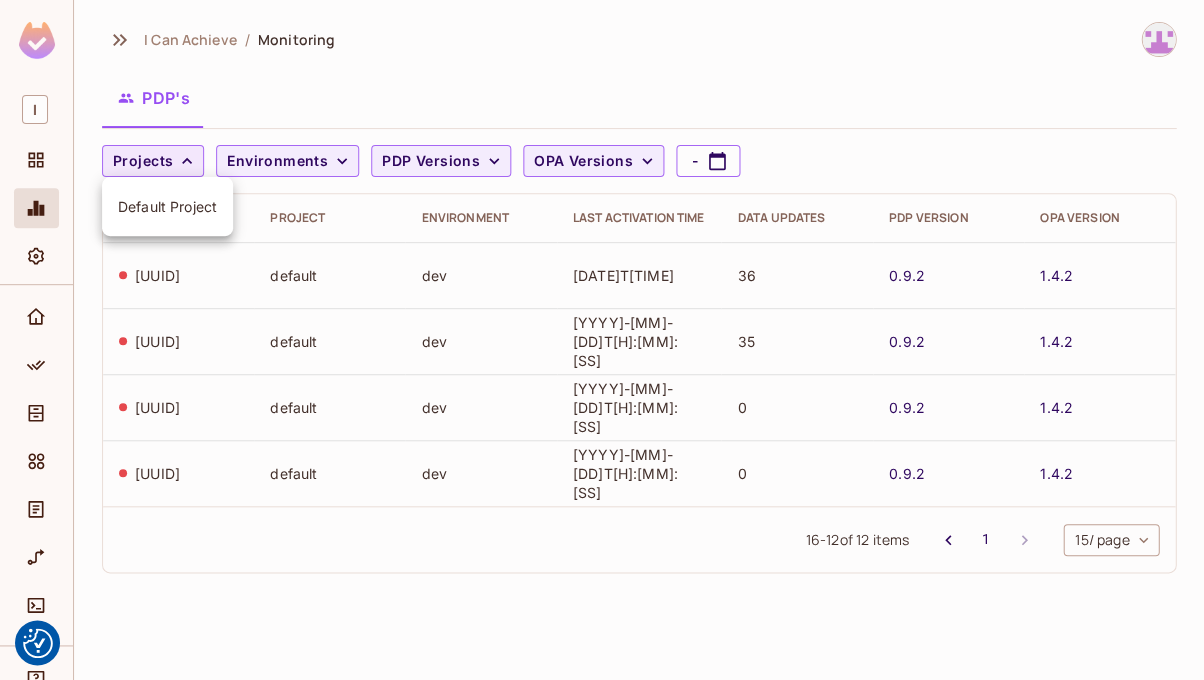 click at bounding box center (602, 340) 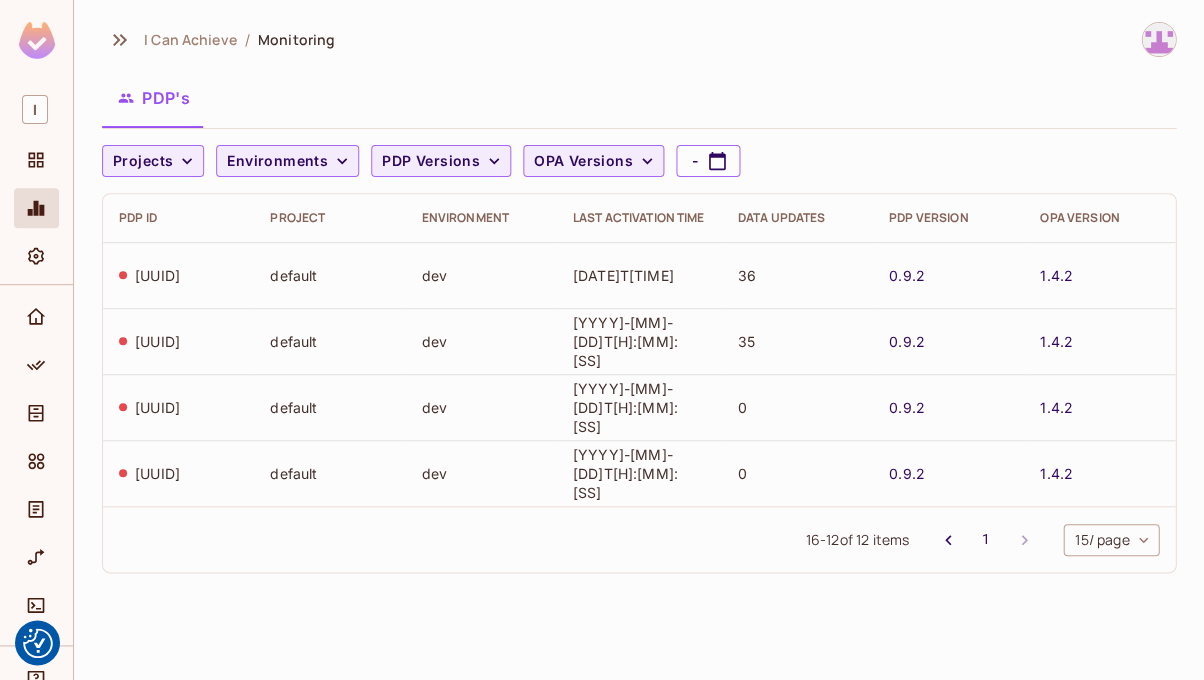 click on "PDP's" at bounding box center [639, 98] 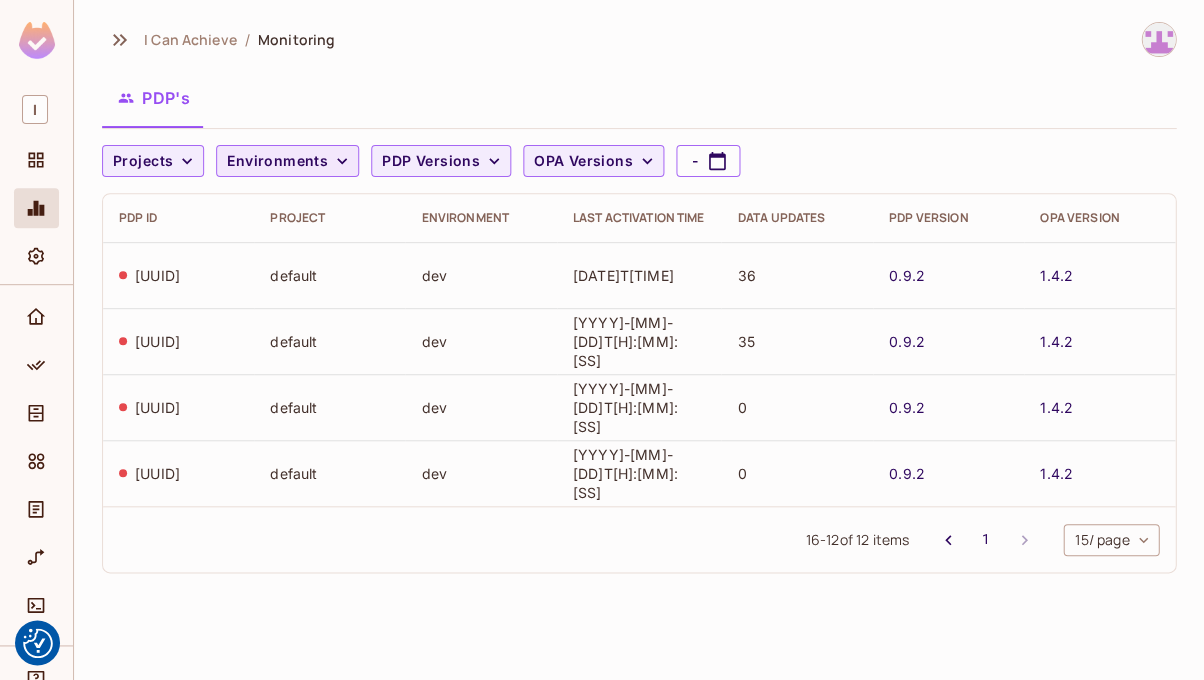 click on "Environments" at bounding box center [287, 161] 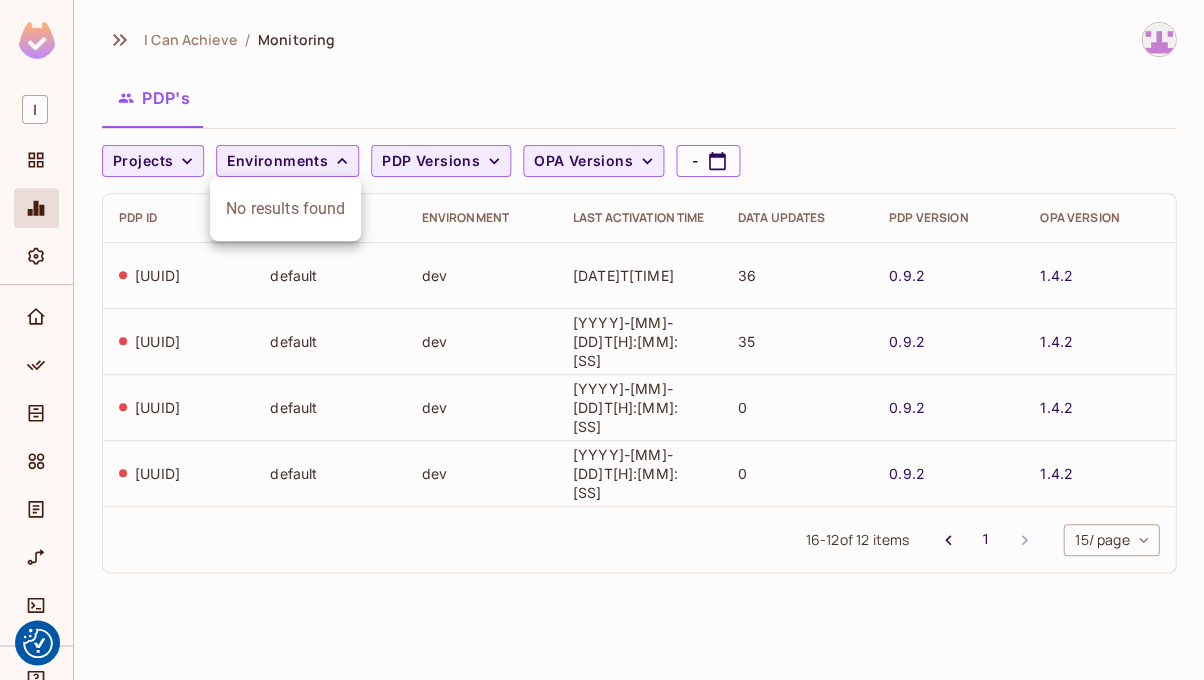 click at bounding box center (602, 340) 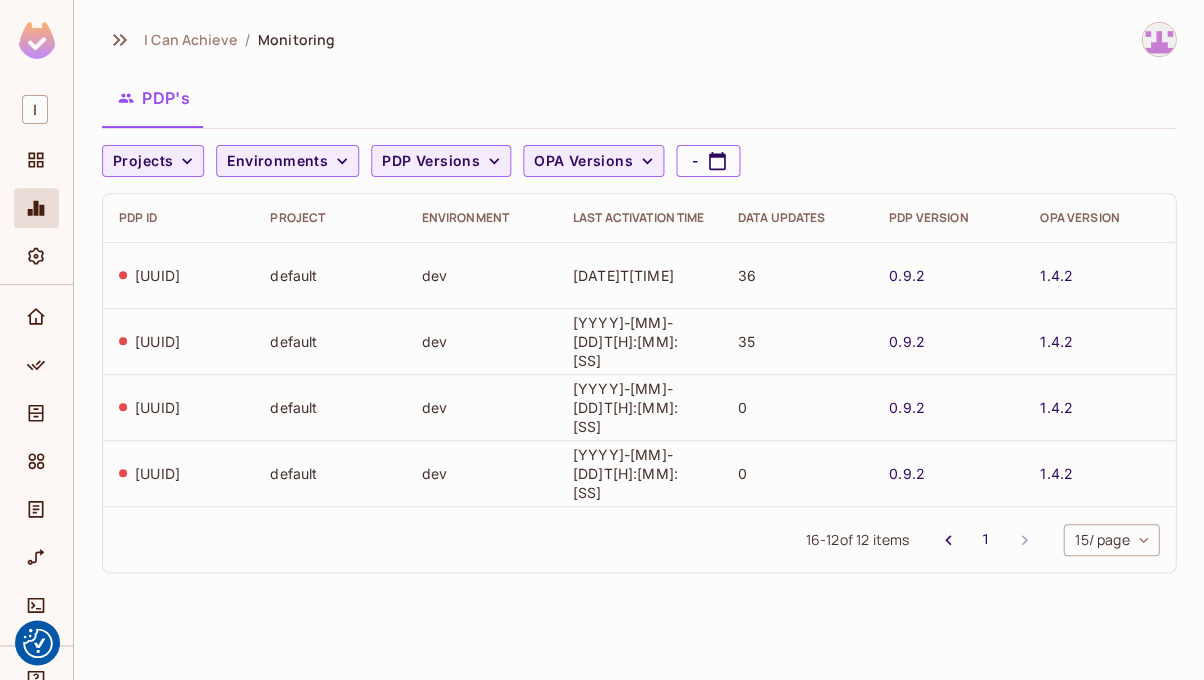 click on "PDP's" at bounding box center (639, 98) 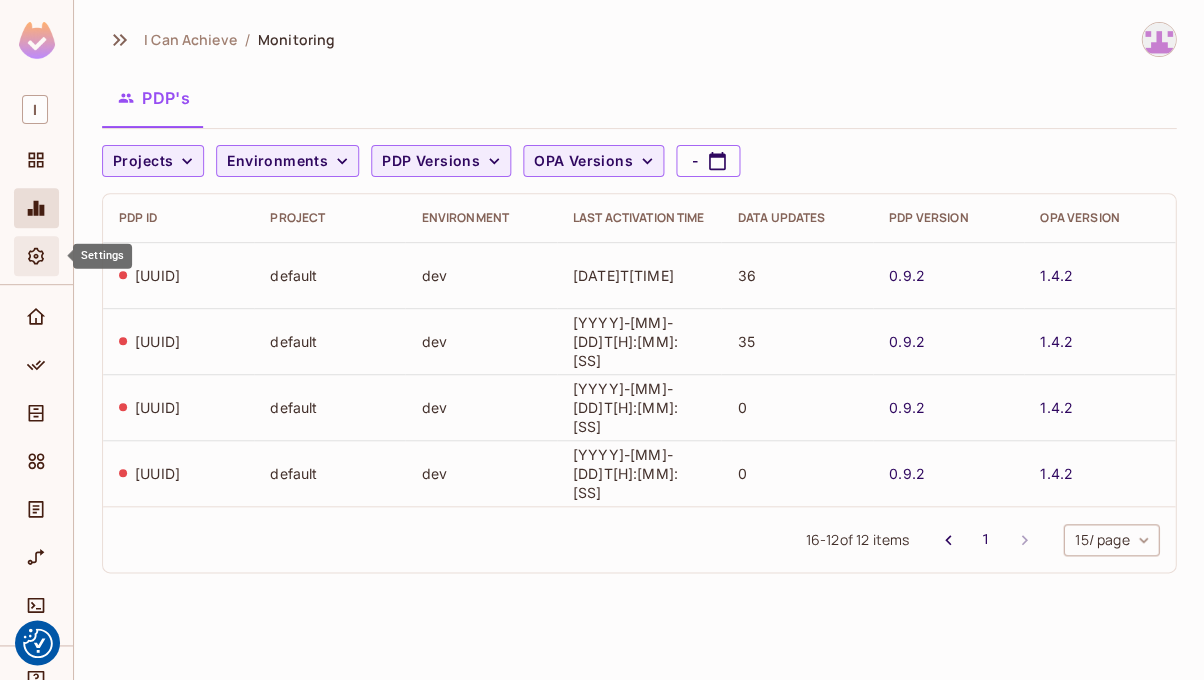click 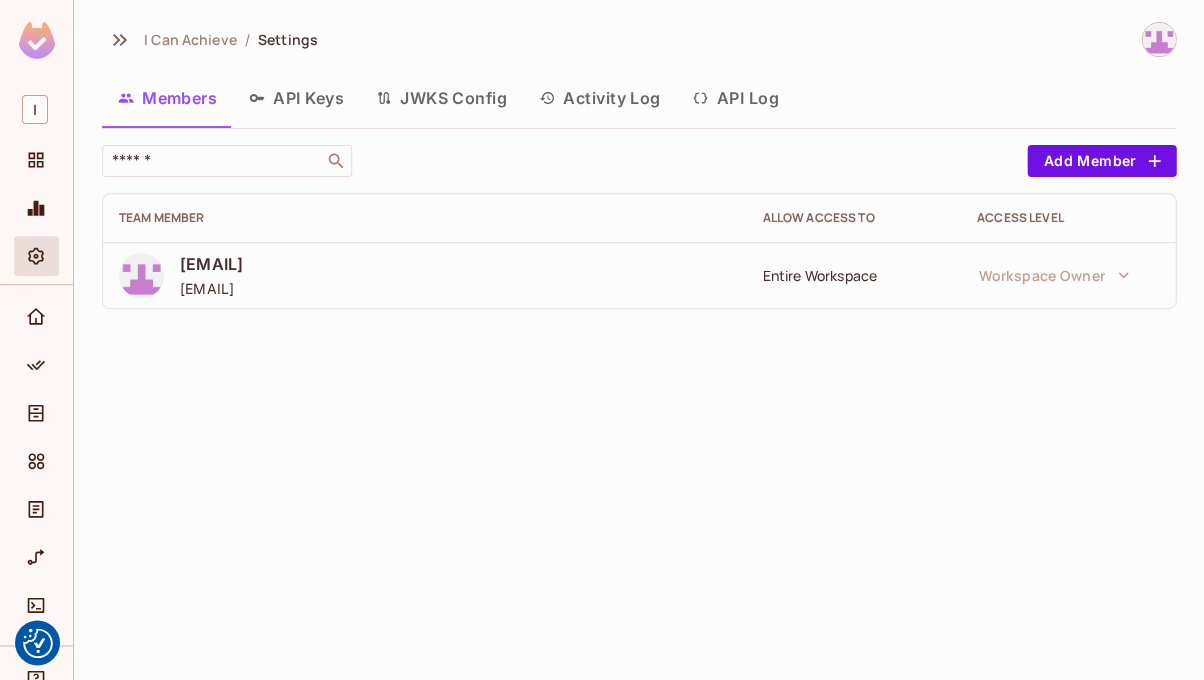 click on "graham@doughtastic.co.uk" at bounding box center (211, 264) 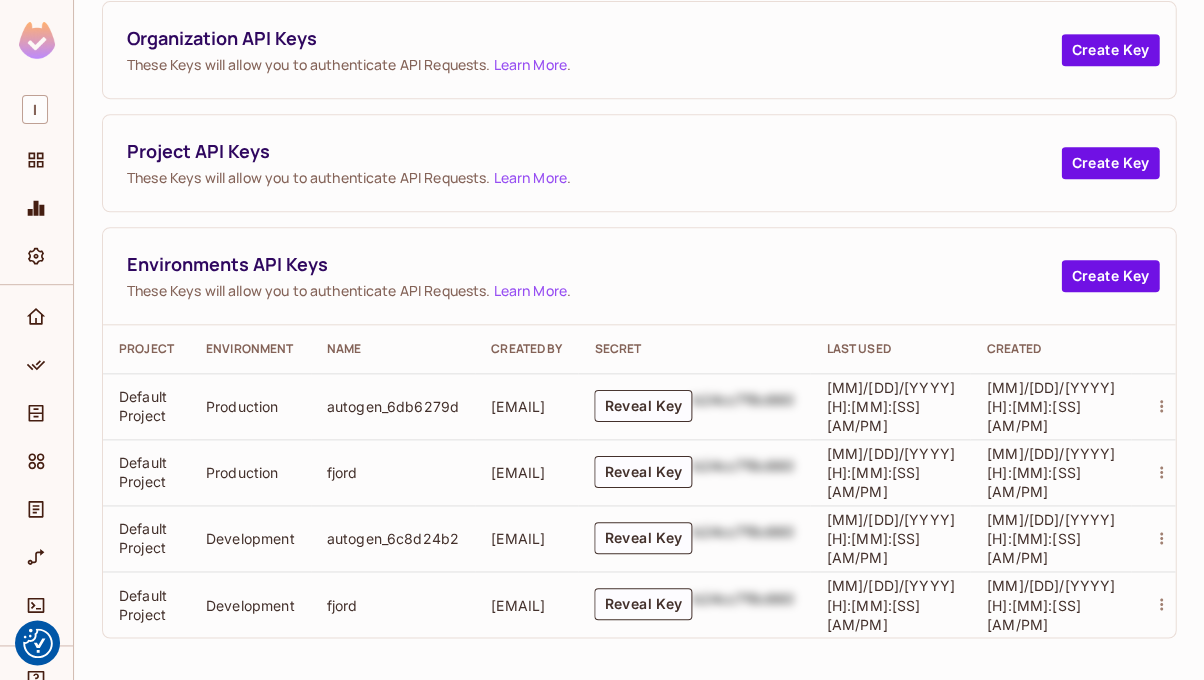 scroll, scrollTop: 158, scrollLeft: 0, axis: vertical 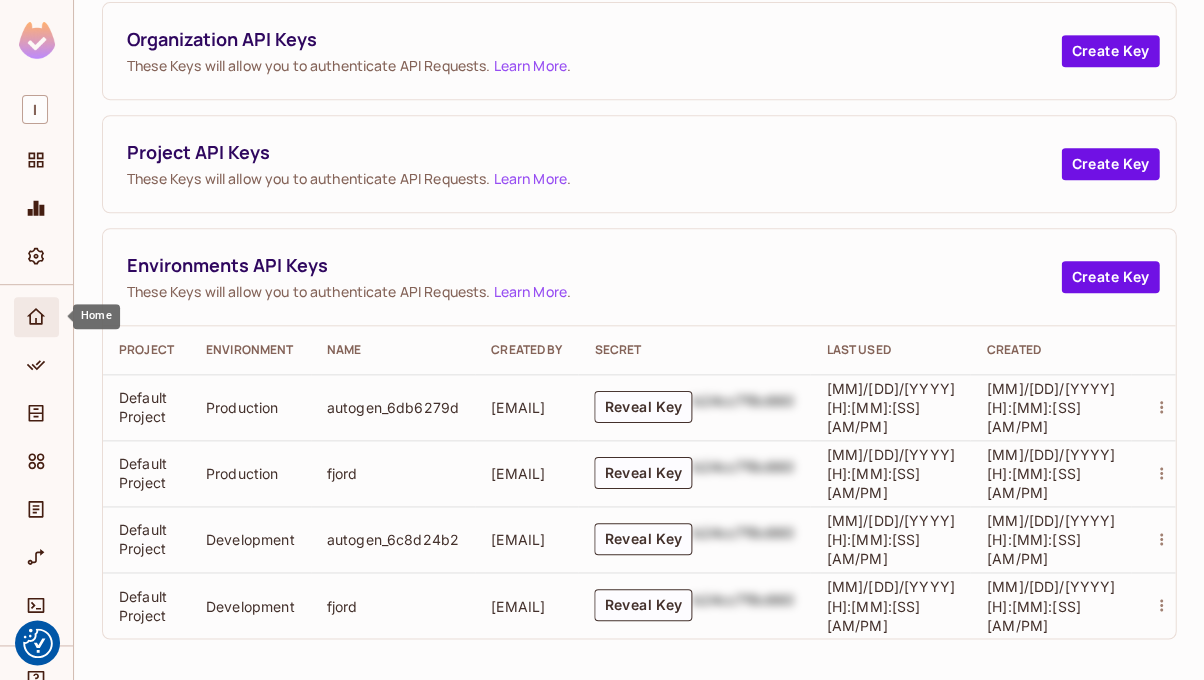 click 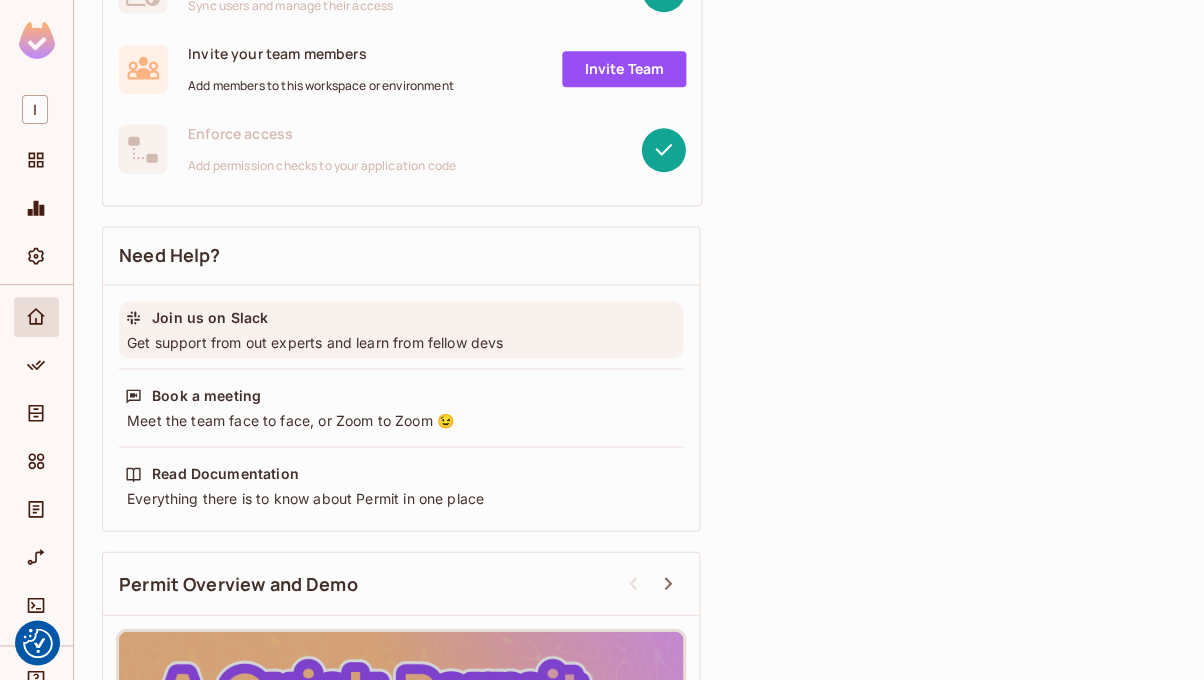 scroll, scrollTop: 411, scrollLeft: 0, axis: vertical 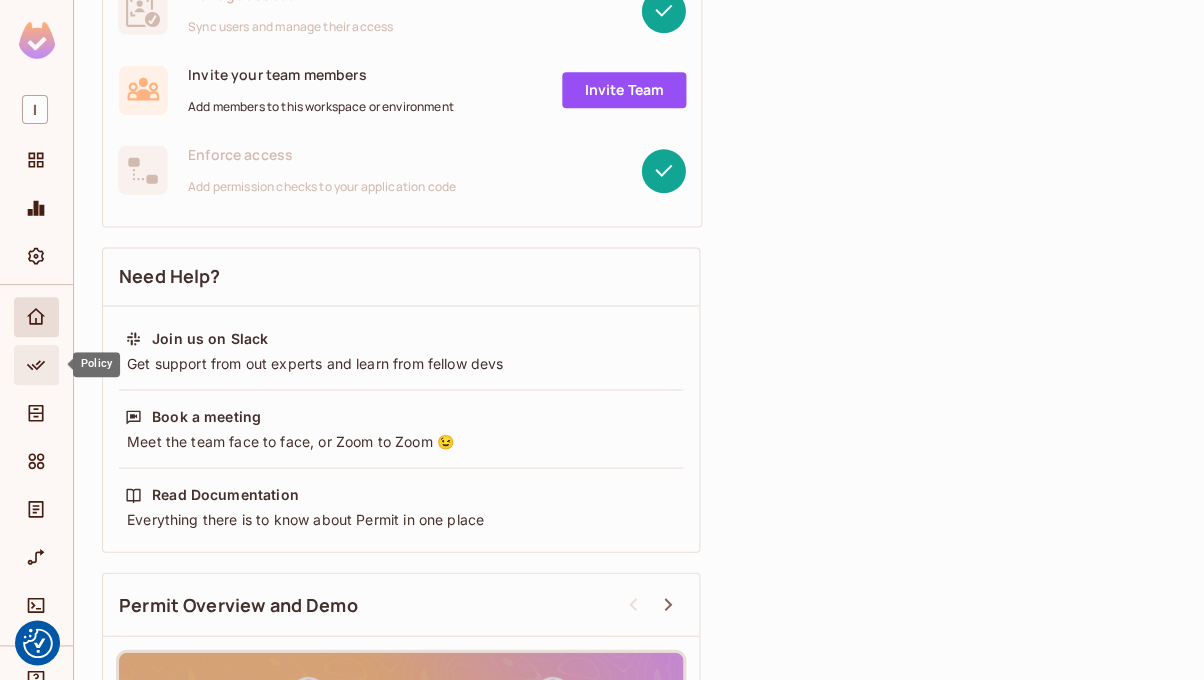 click at bounding box center (36, 365) 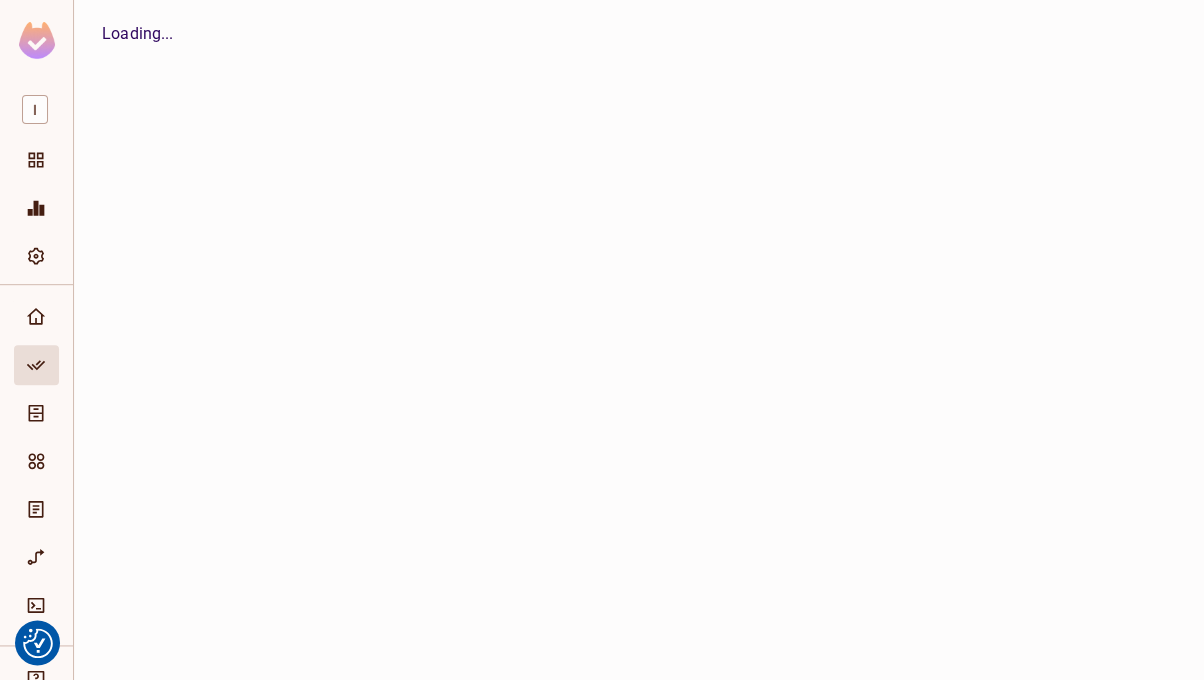 scroll, scrollTop: 0, scrollLeft: 0, axis: both 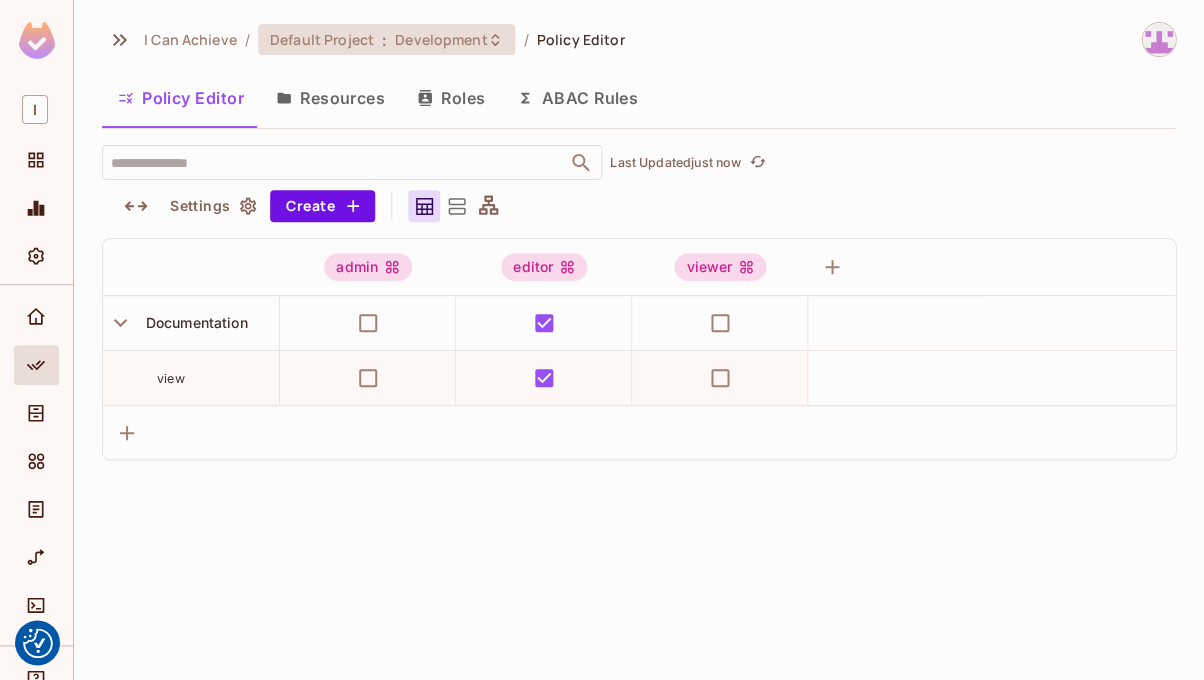 click on "Development" at bounding box center (441, 39) 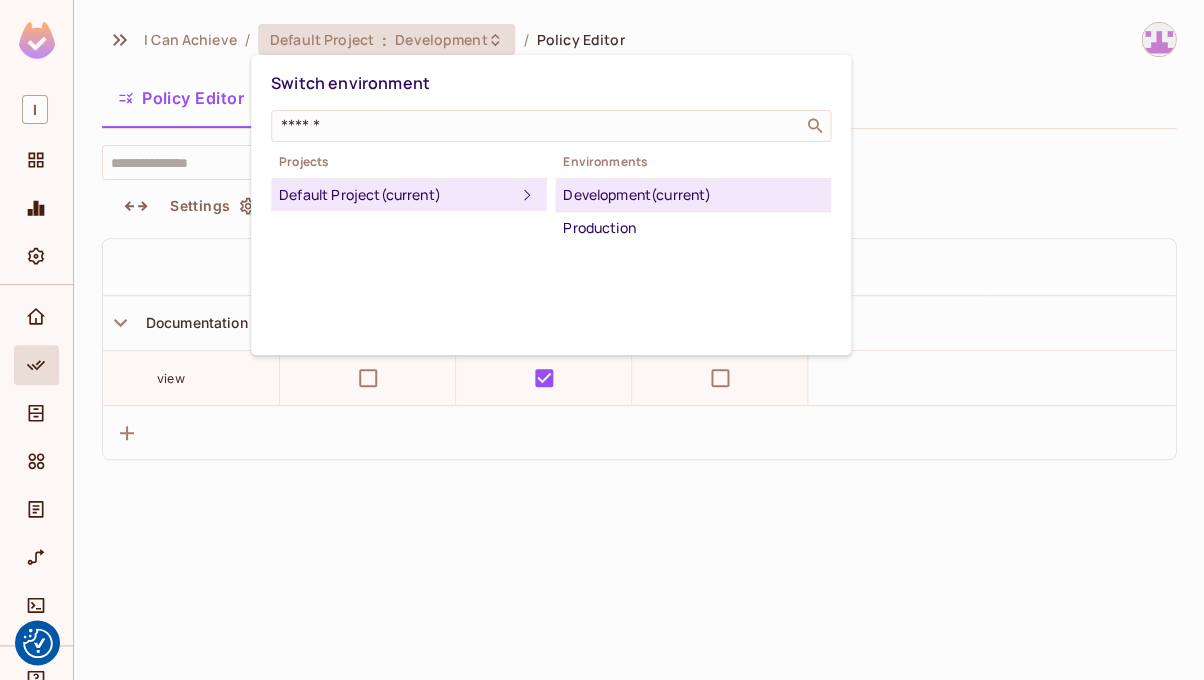 click at bounding box center [602, 340] 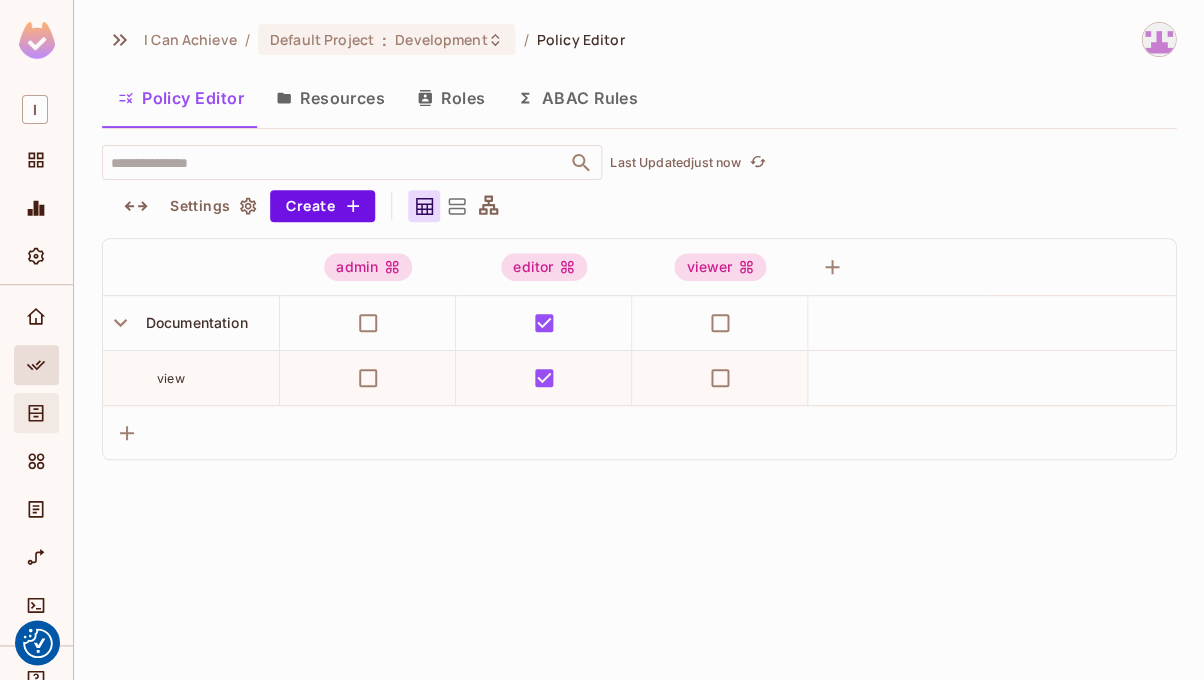 click 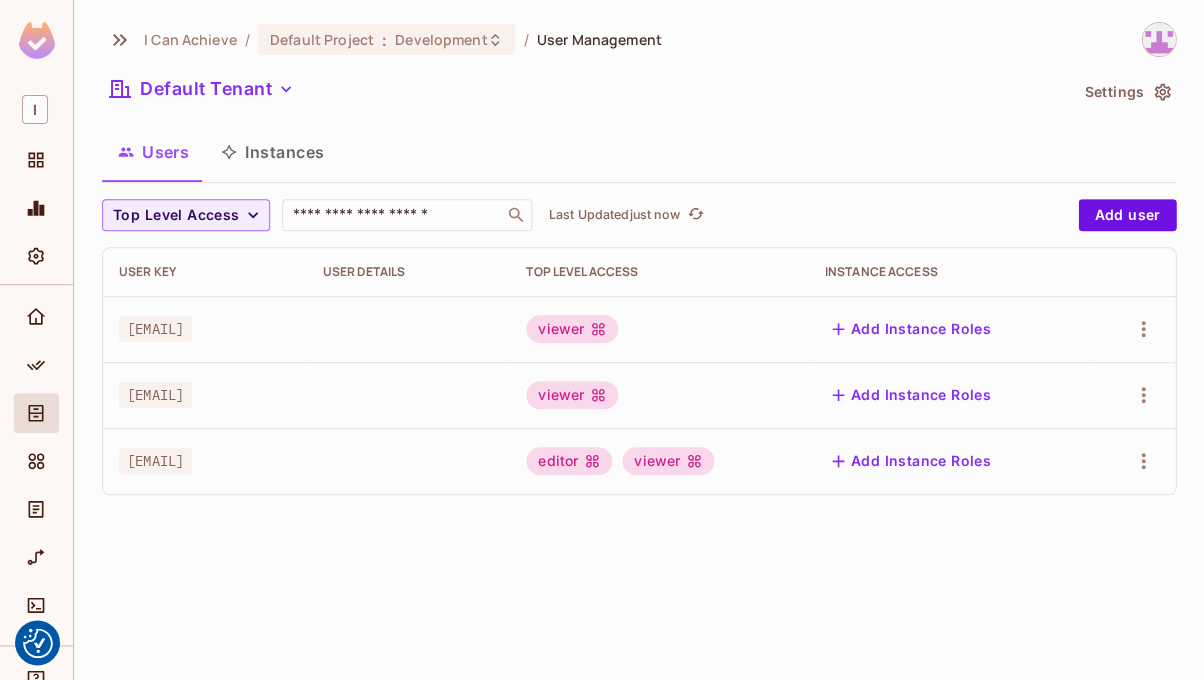 click on "Instances" at bounding box center (272, 152) 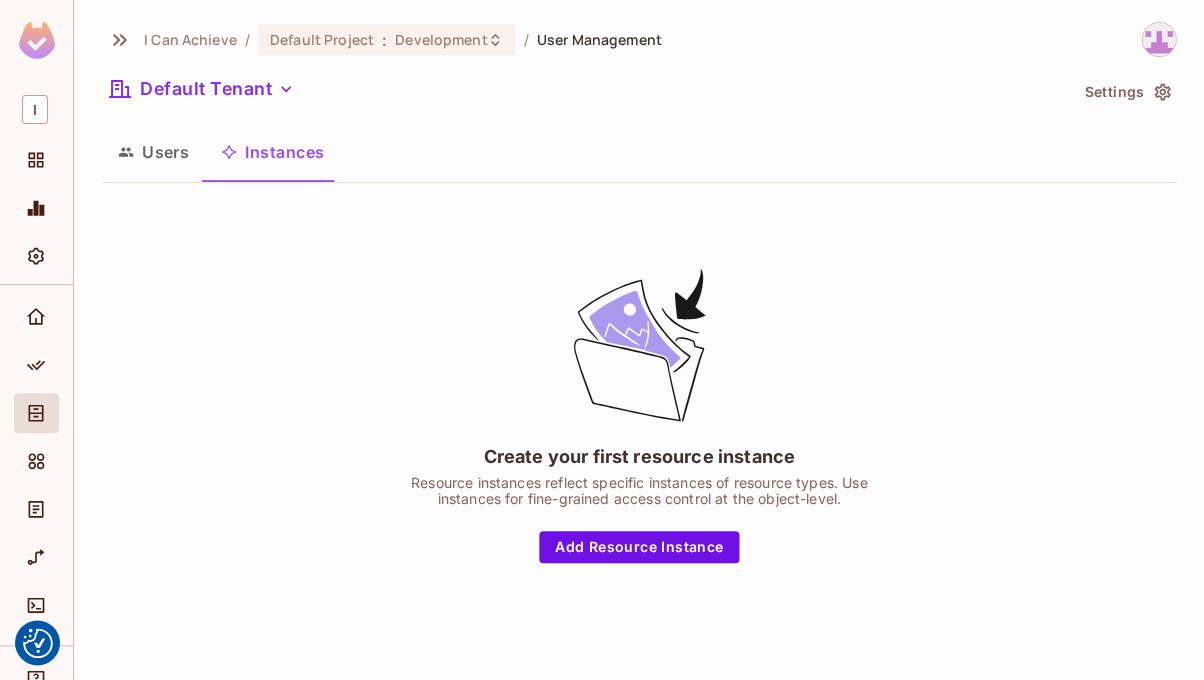 scroll, scrollTop: 0, scrollLeft: 0, axis: both 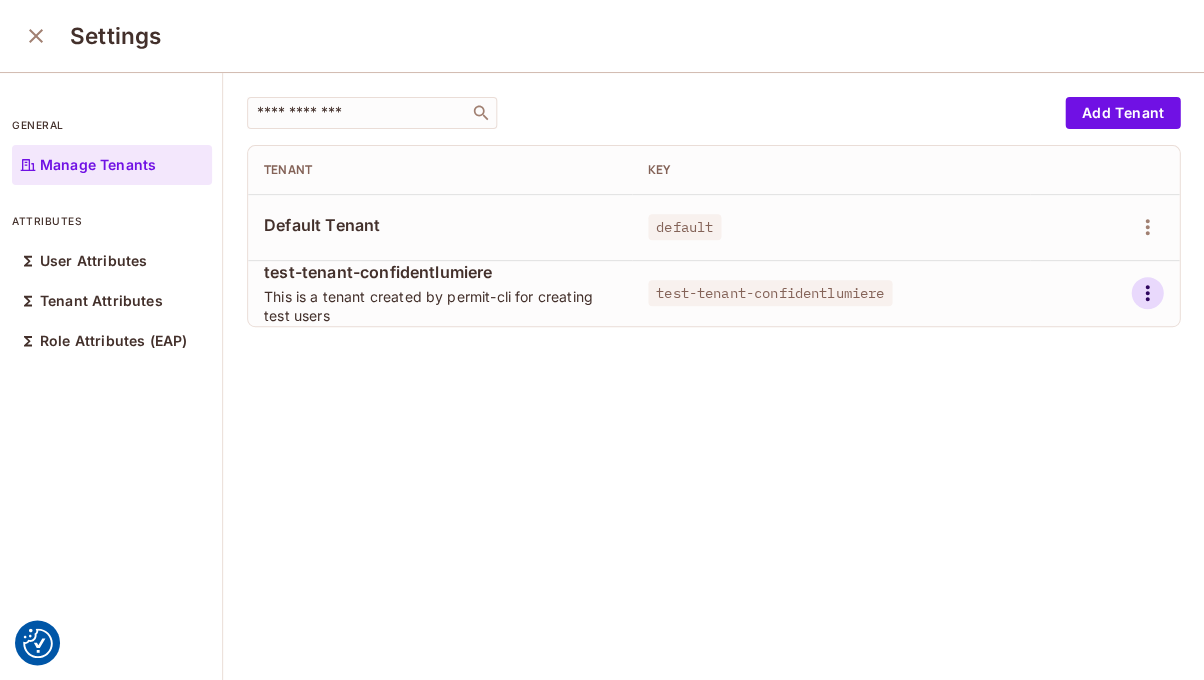 click 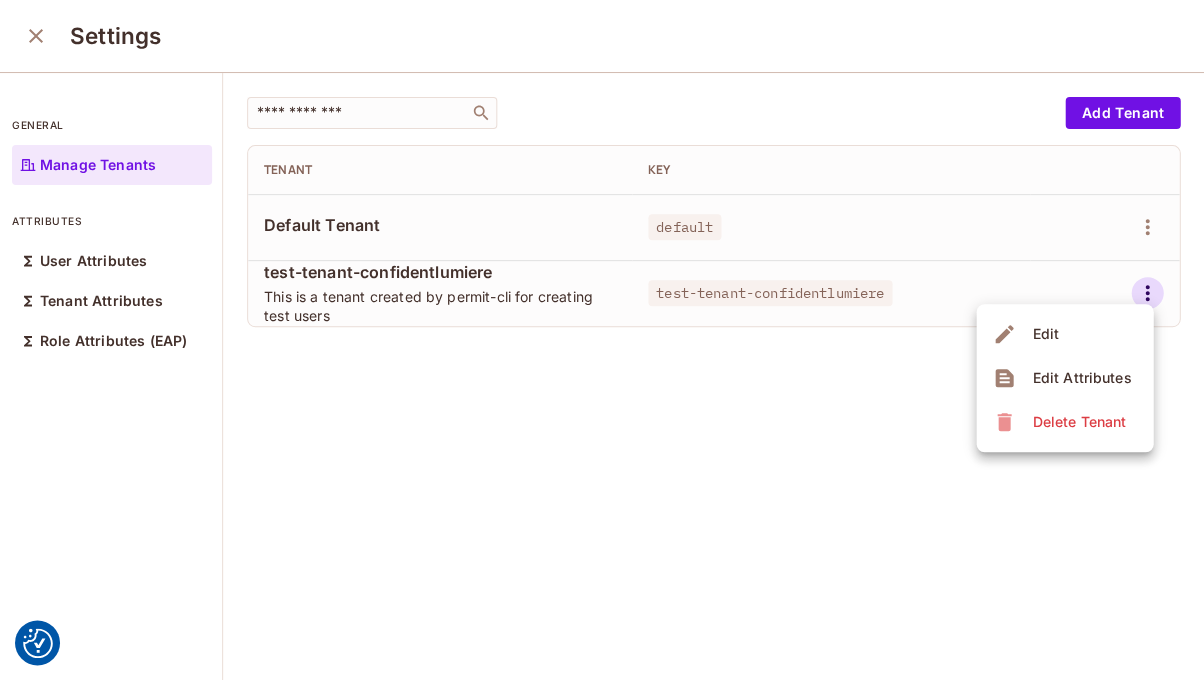 click at bounding box center (602, 340) 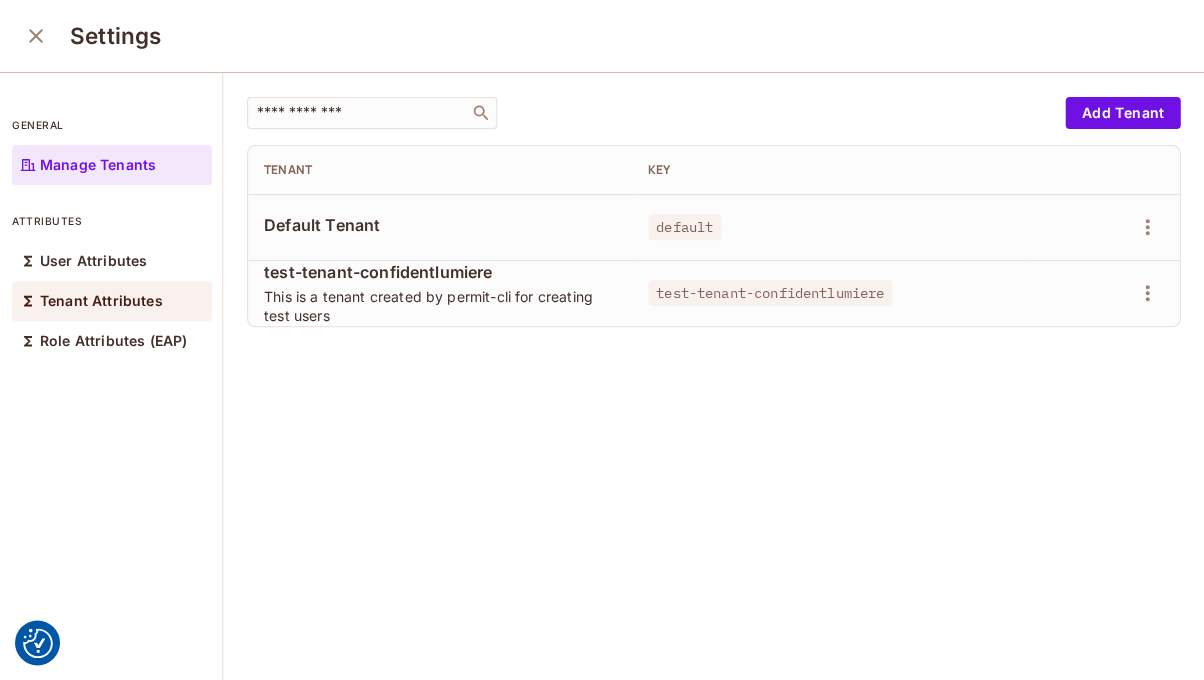 click on "Tenant Attributes" at bounding box center [101, 301] 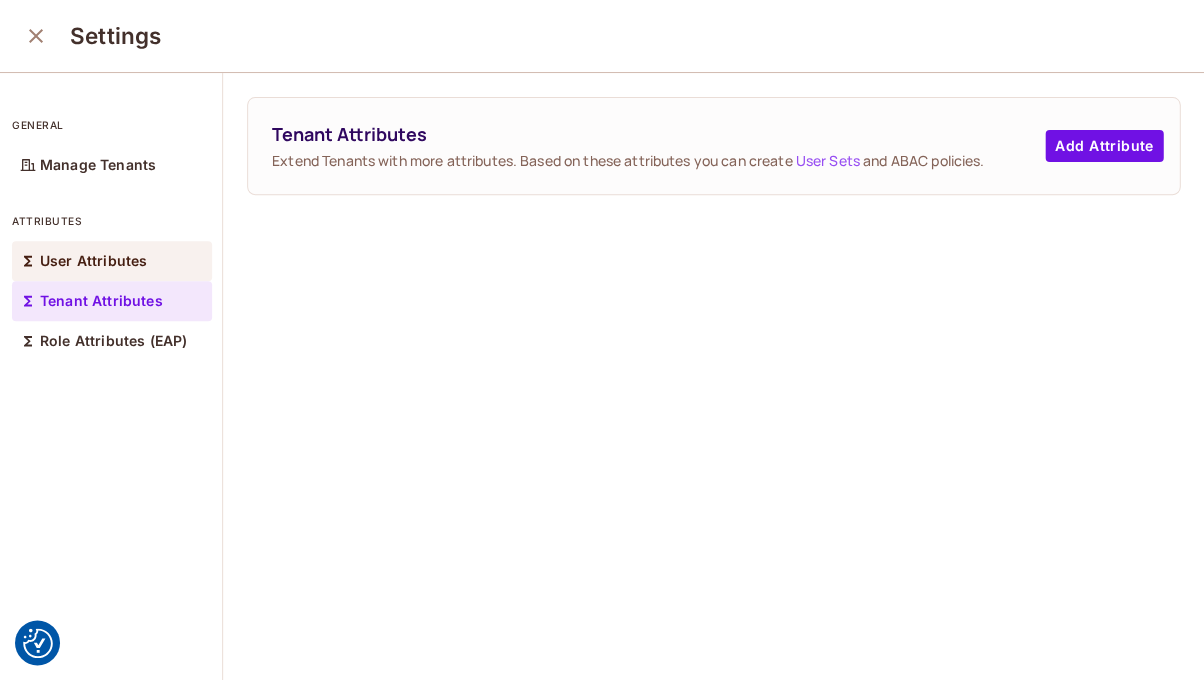 click on "User Attributes" at bounding box center (93, 261) 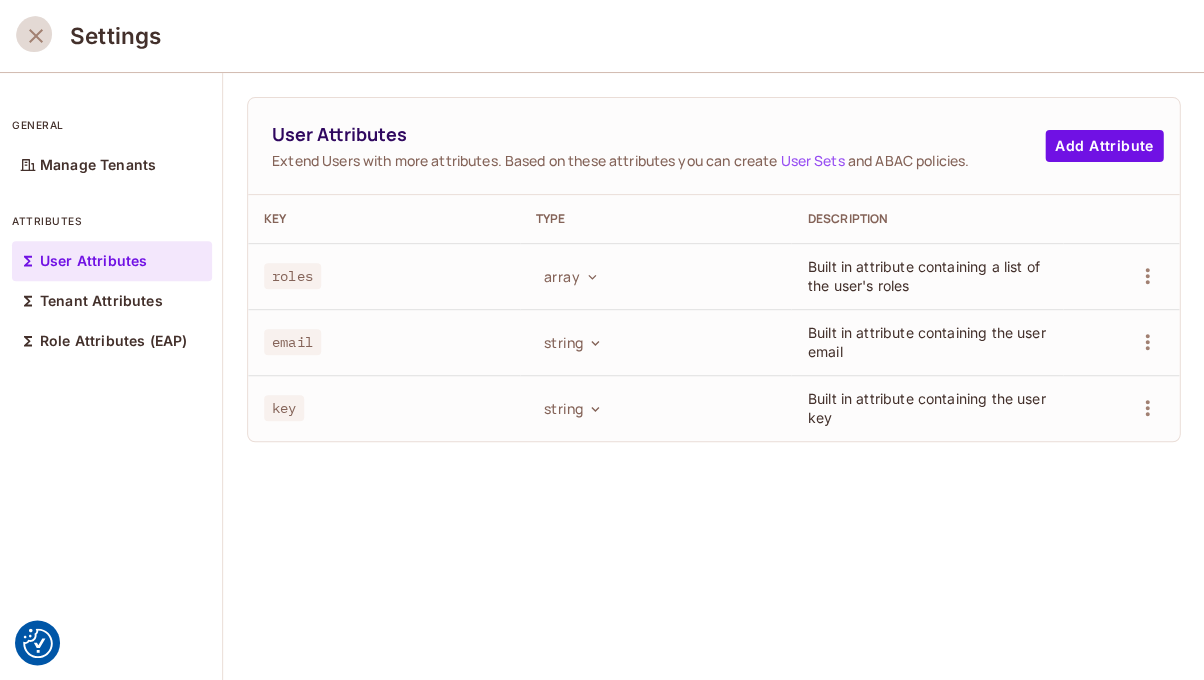 click 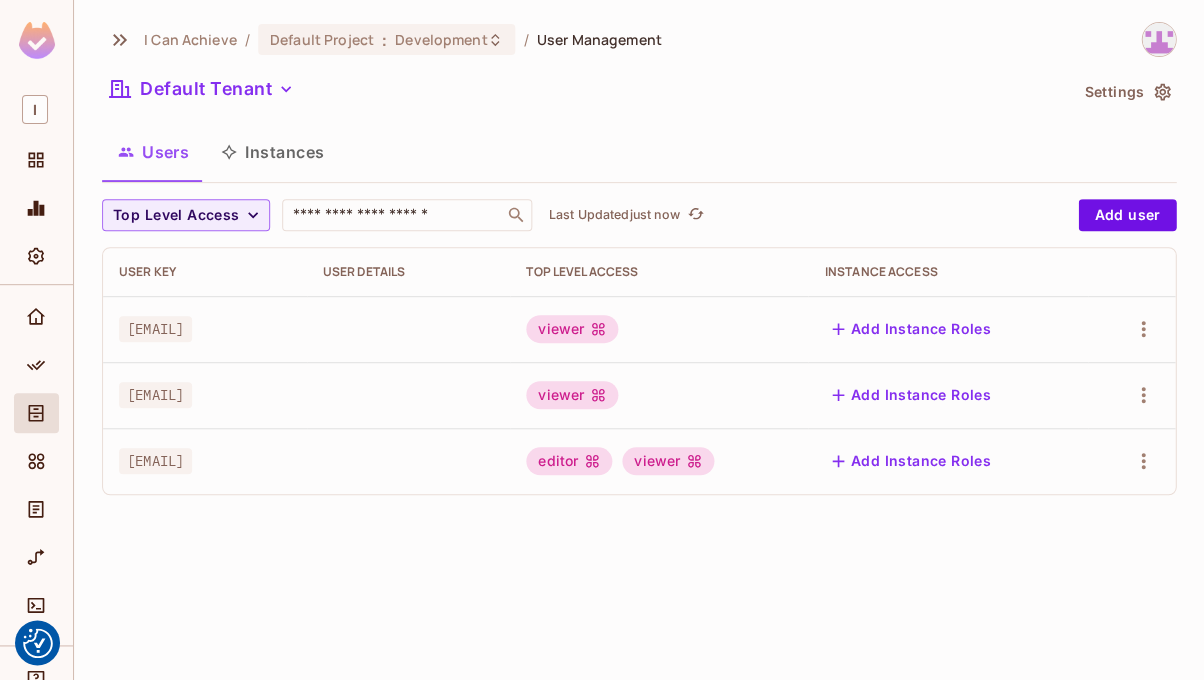 click on "Instances" at bounding box center [272, 152] 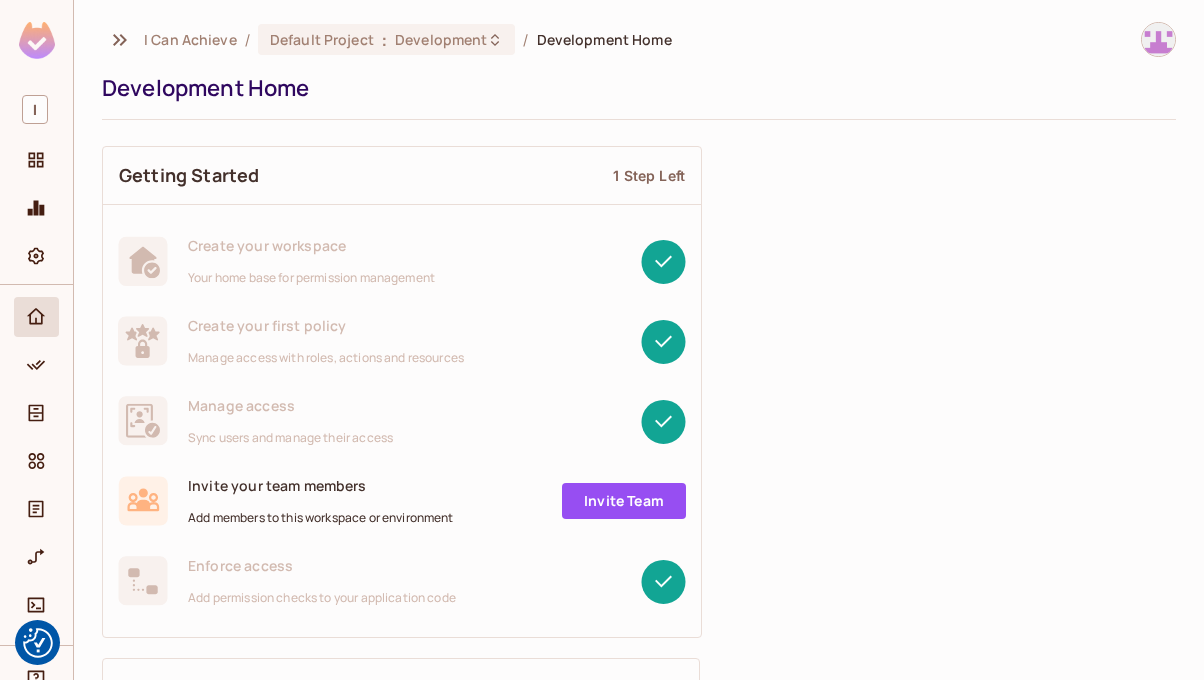 scroll, scrollTop: 0, scrollLeft: 0, axis: both 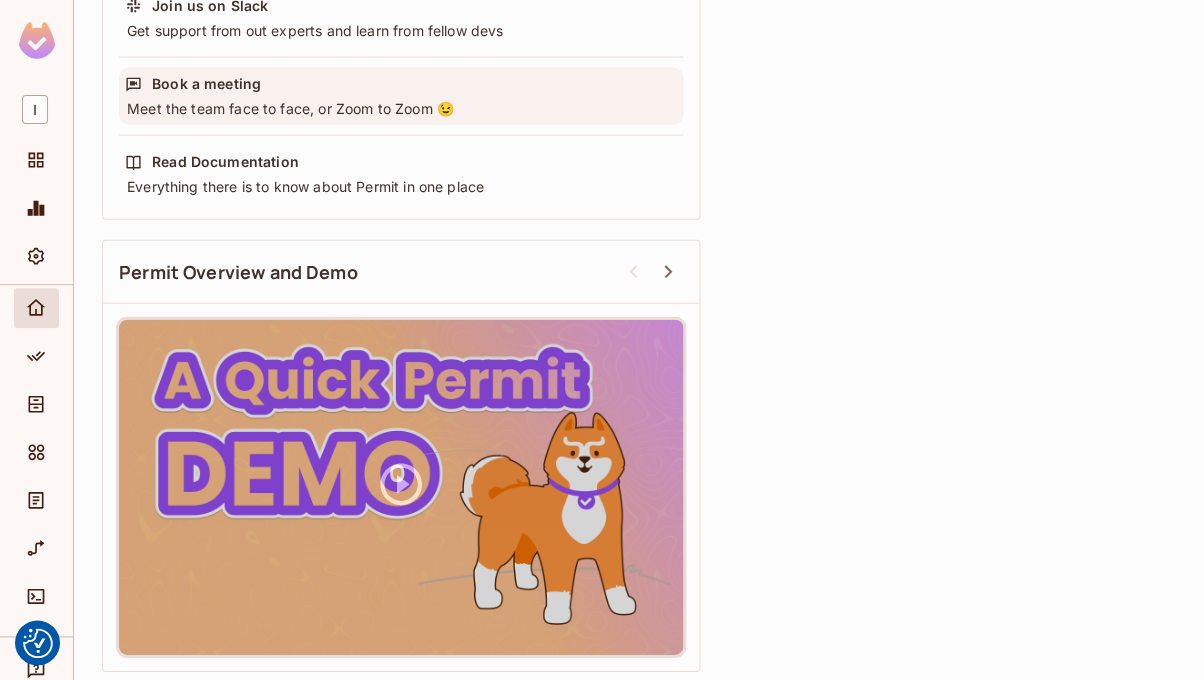 click on "Book a meeting" at bounding box center [401, 83] 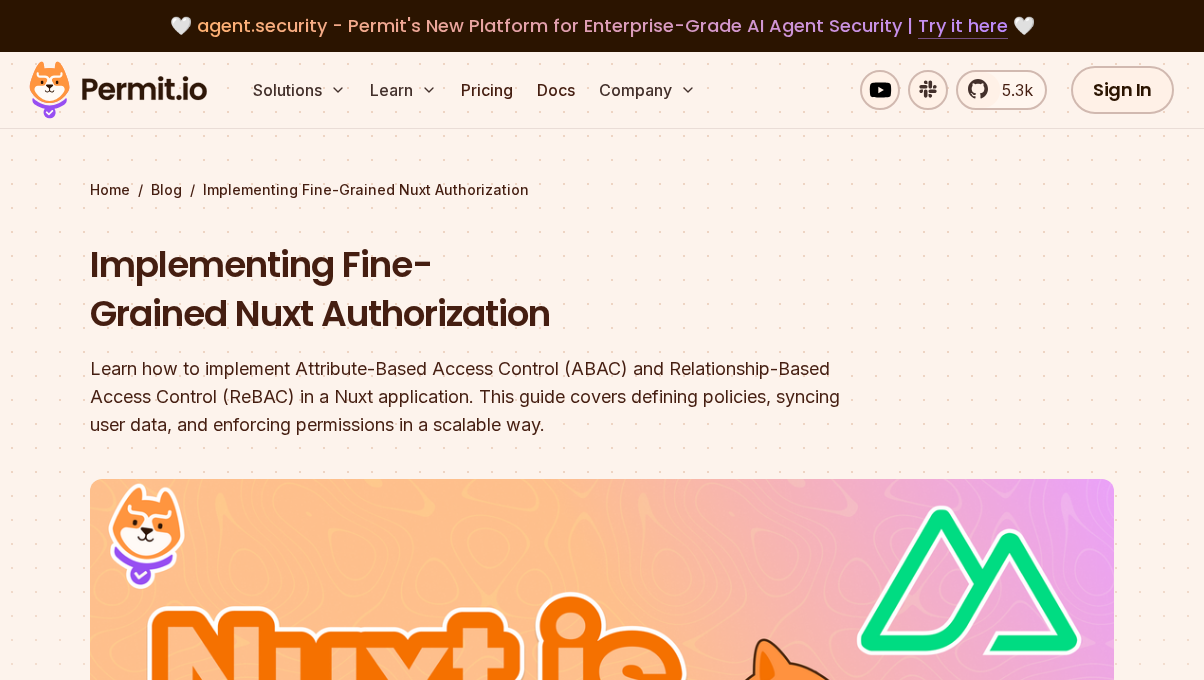 scroll, scrollTop: 0, scrollLeft: 0, axis: both 